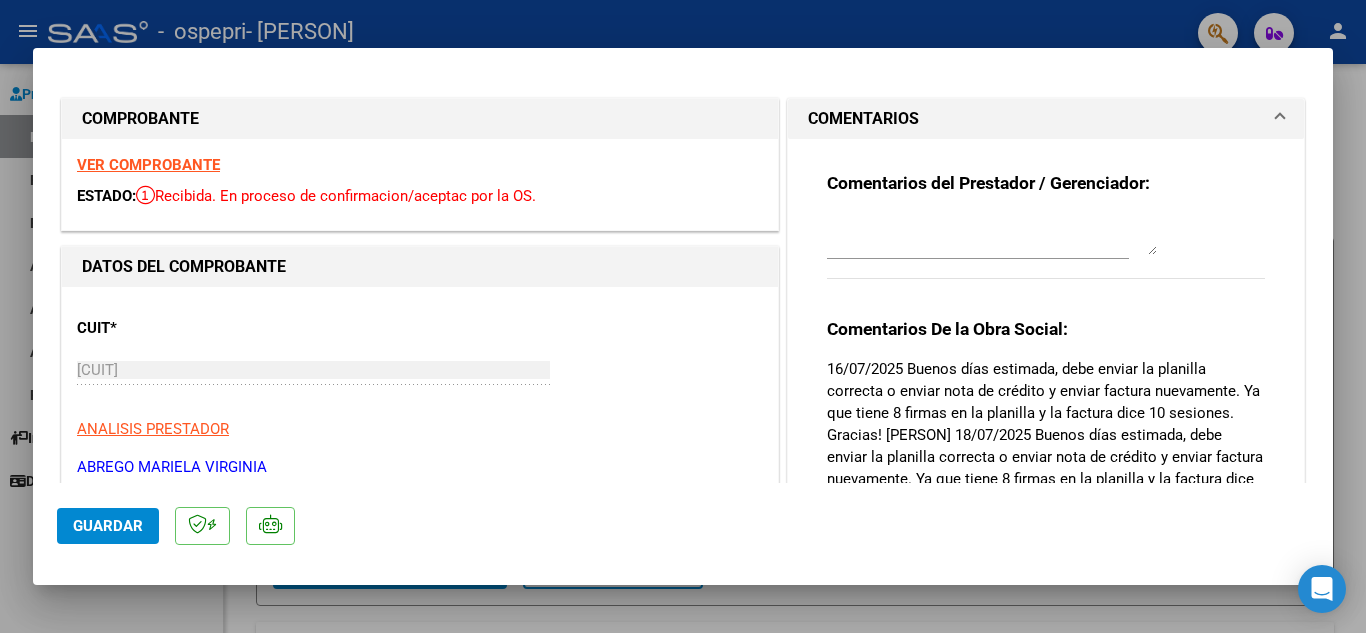 scroll, scrollTop: 0, scrollLeft: 0, axis: both 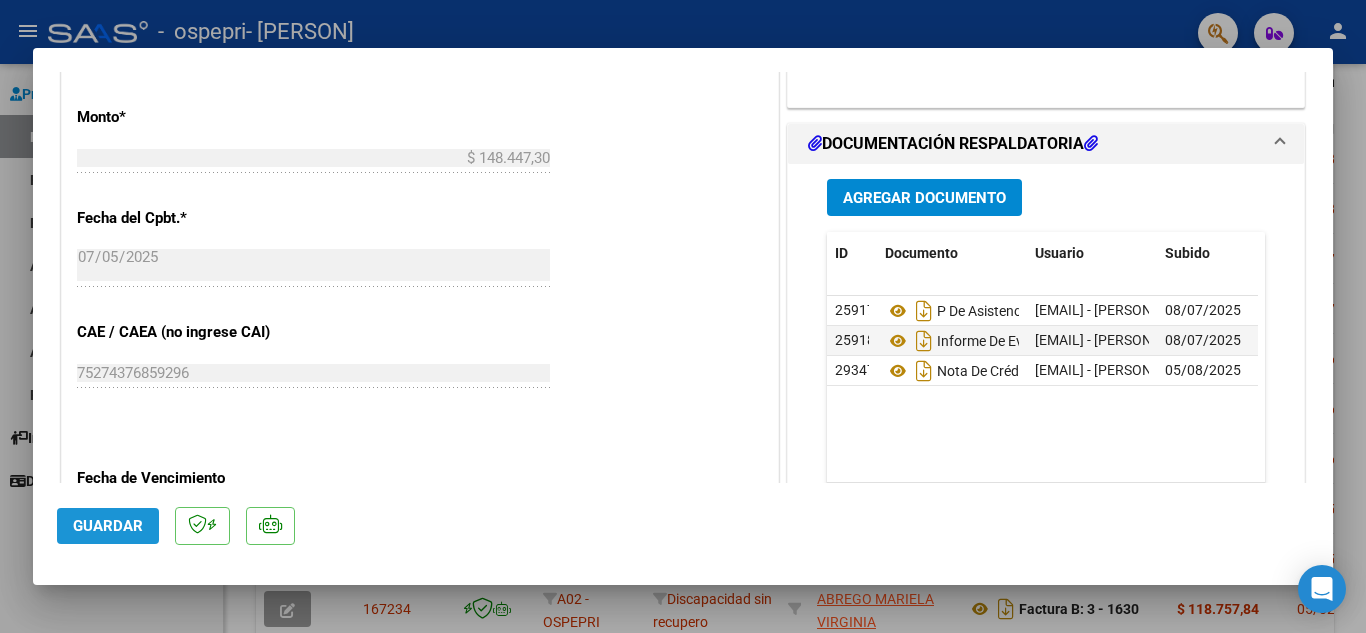 click on "Guardar" 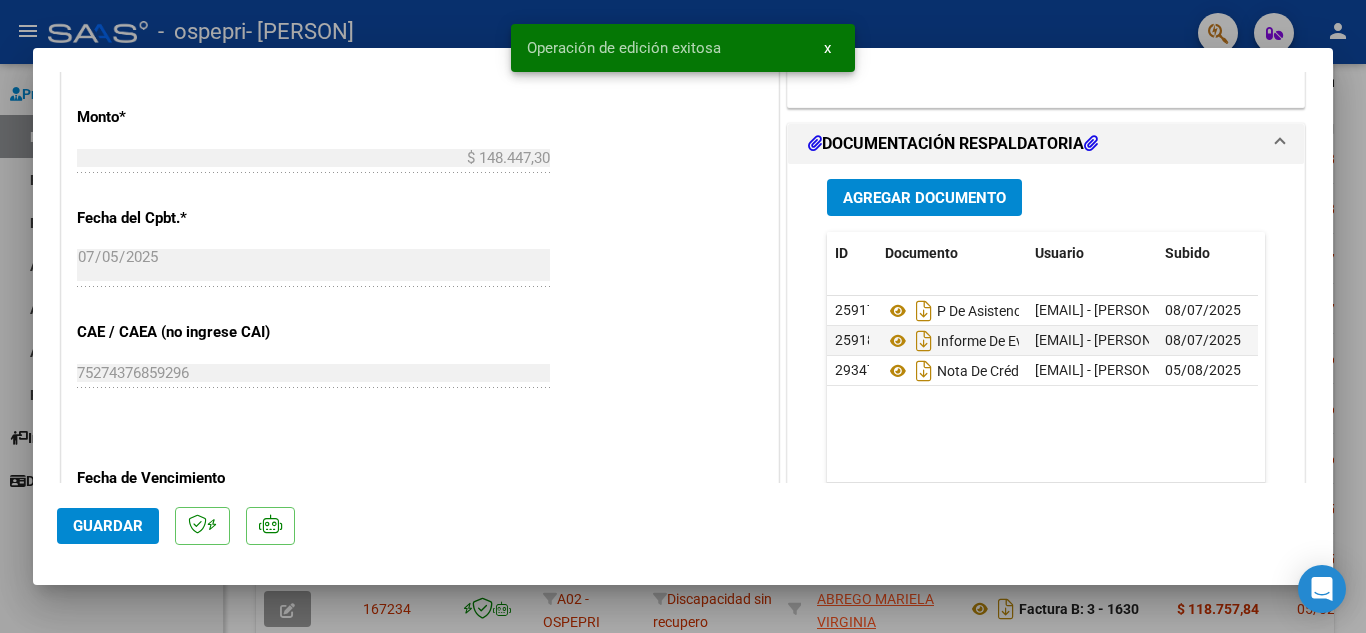 click at bounding box center (683, 316) 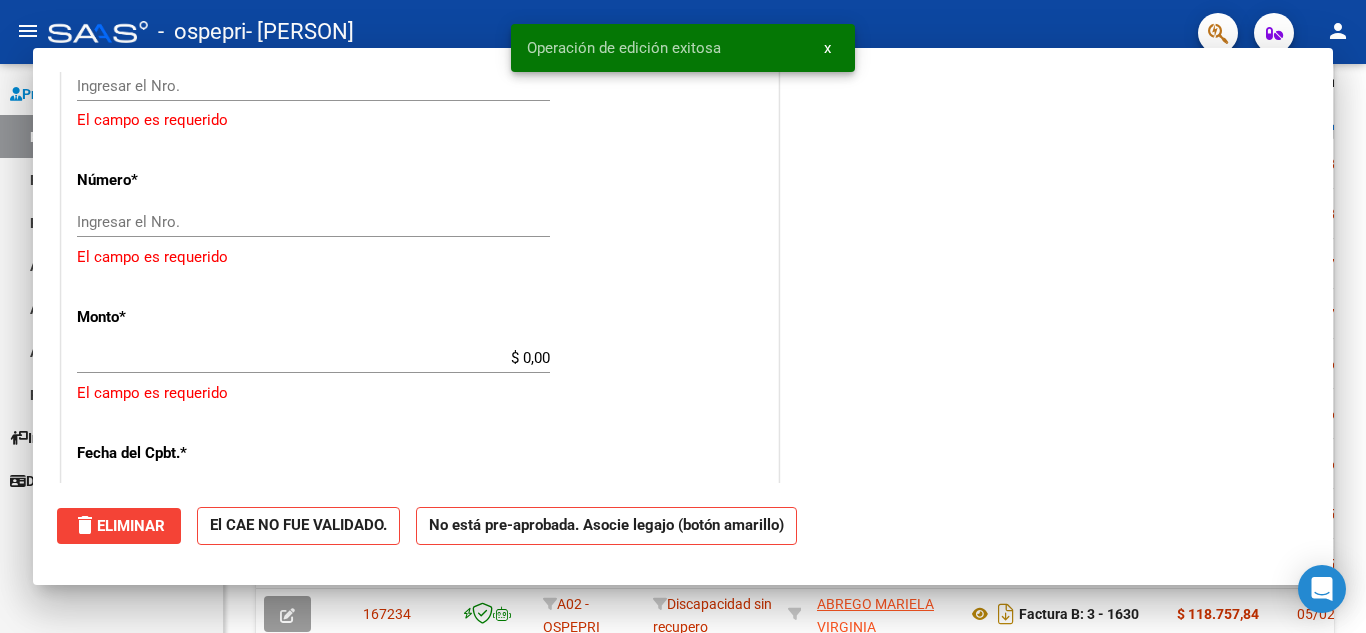 scroll, scrollTop: 0, scrollLeft: 0, axis: both 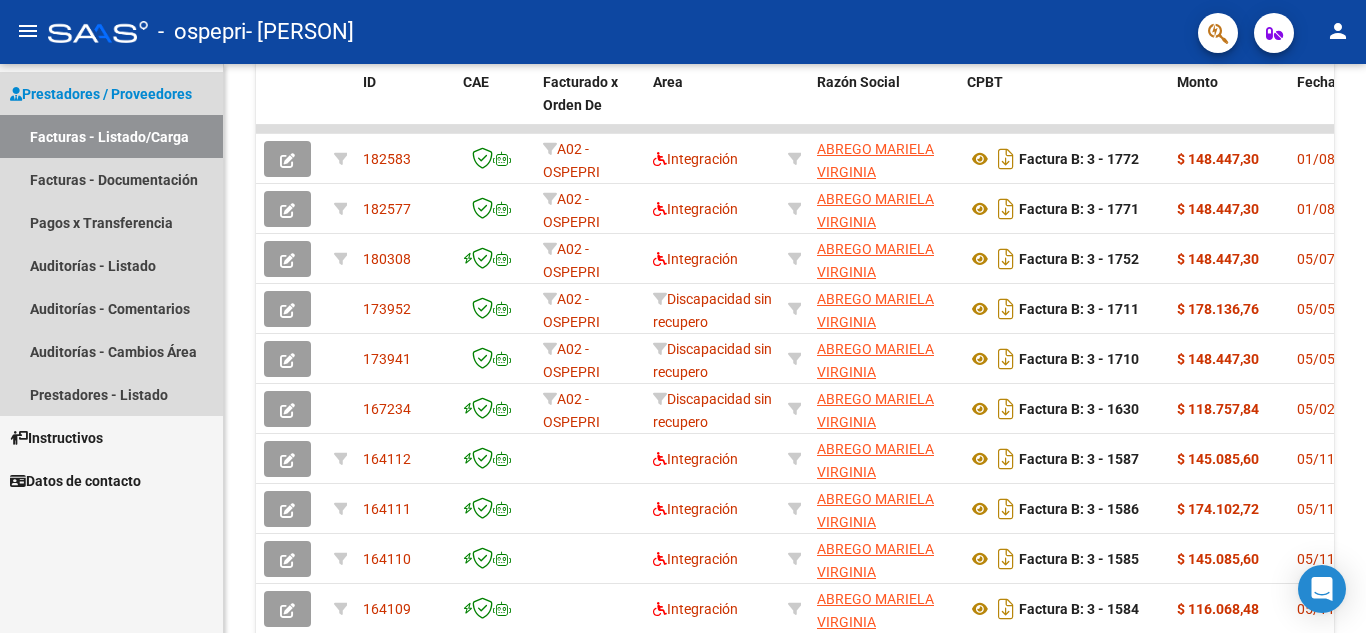 click on "Facturas - Listado/Carga" at bounding box center (111, 136) 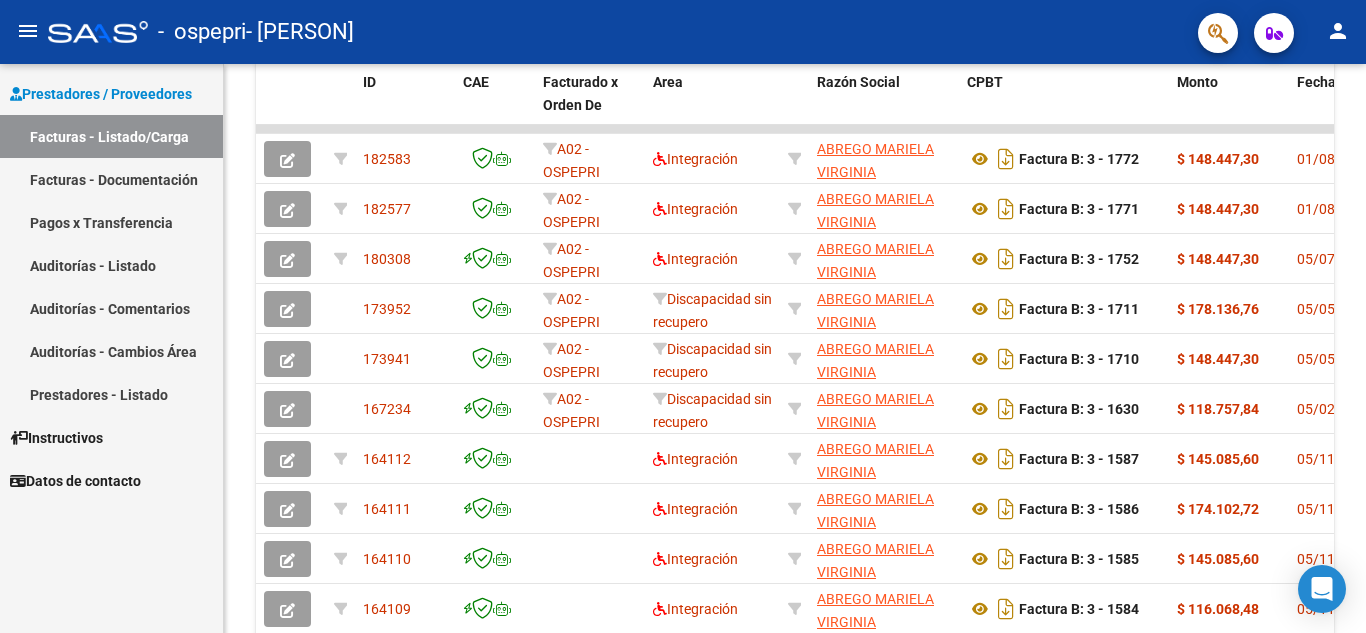 click on "Facturas - Listado/Carga" at bounding box center [111, 136] 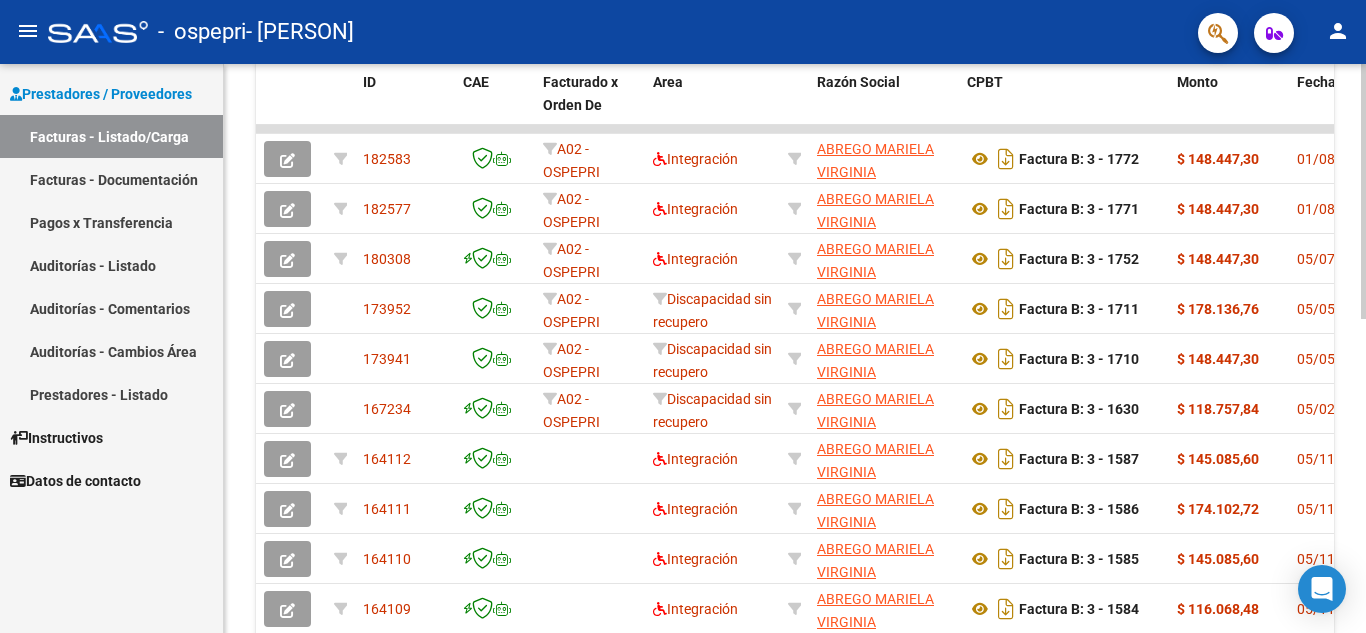 scroll, scrollTop: 699, scrollLeft: 0, axis: vertical 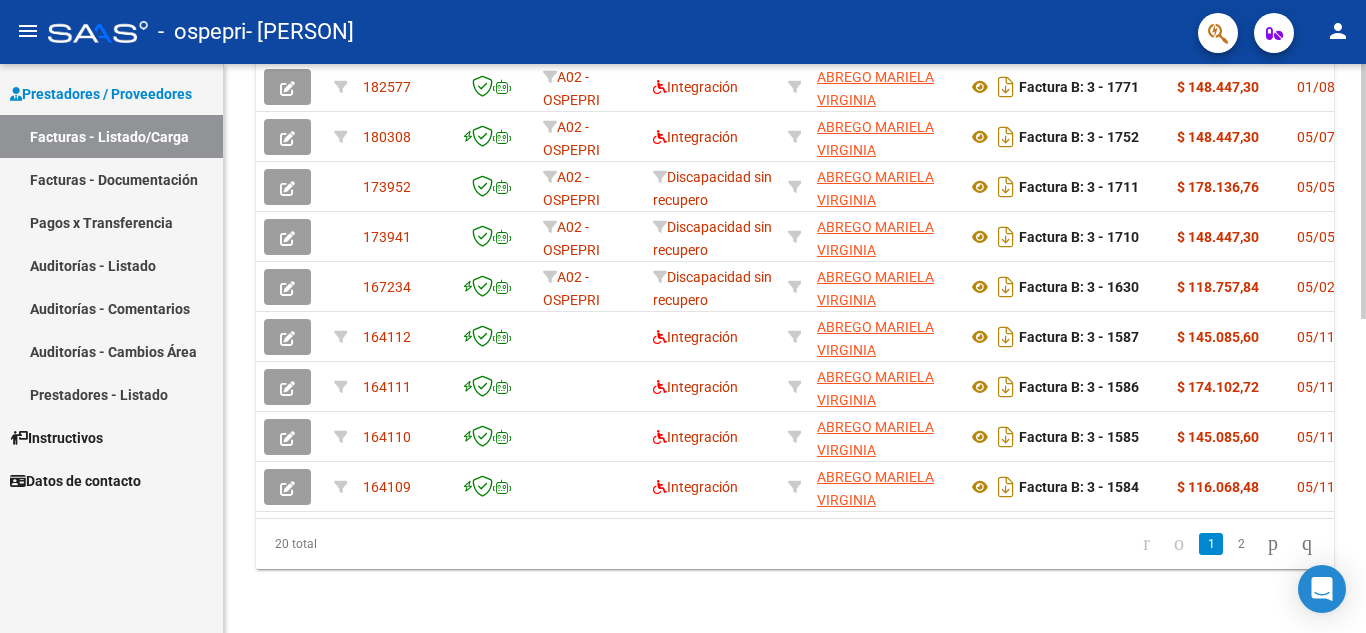 click 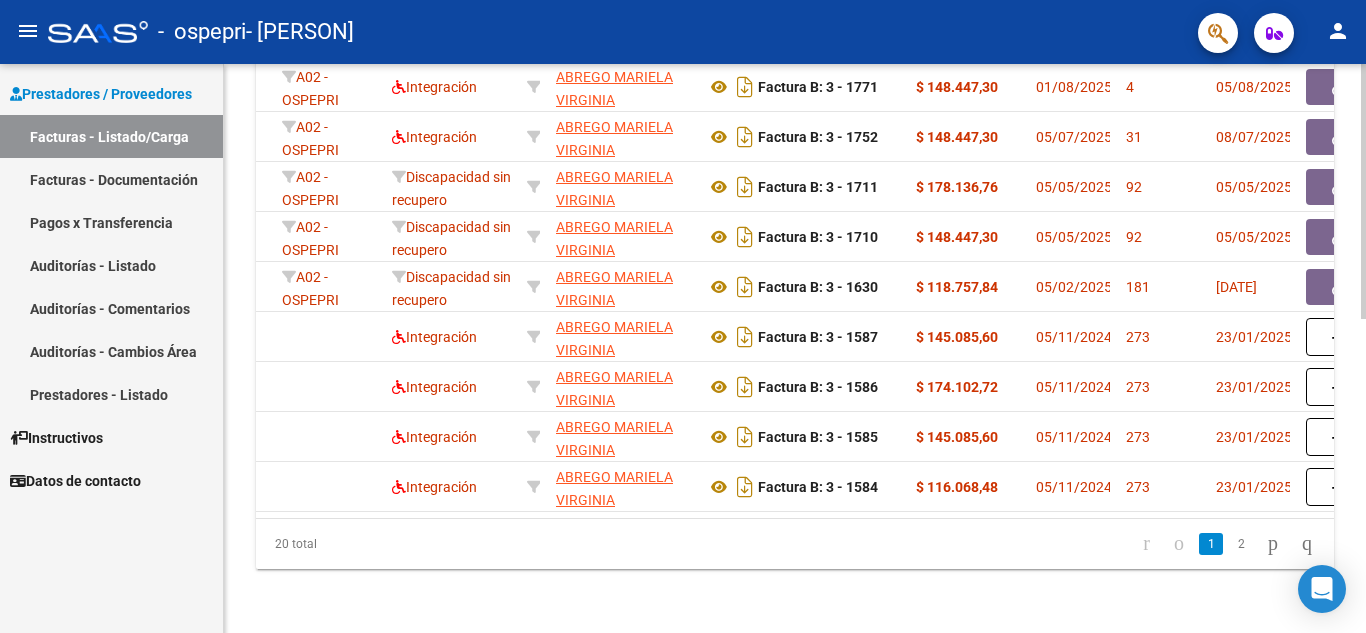 scroll, scrollTop: 0, scrollLeft: 280, axis: horizontal 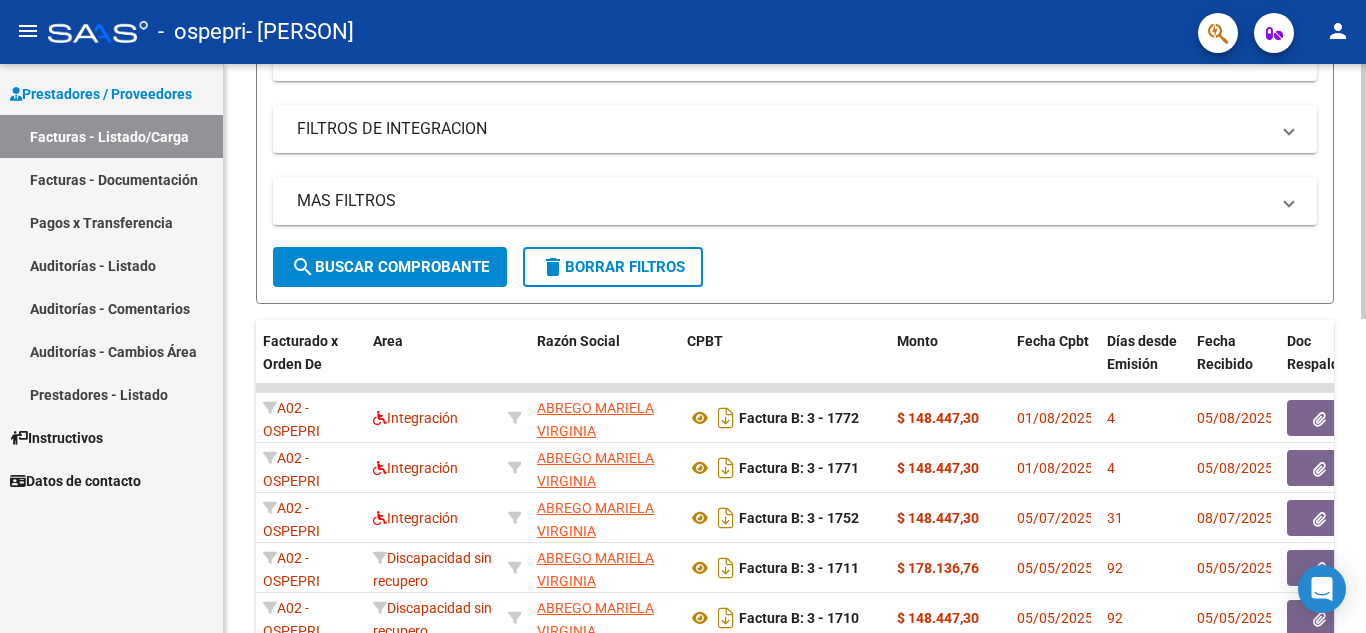 click on "Video tutorial   PRESTADORES -> Listado de CPBTs Emitidos por Prestadores / Proveedores (alt+q)   Cargar Comprobante
cloud_download  CSV  cloud_download  EXCEL  cloud_download  Estandar   Descarga Masiva
Filtros Id Area Area No Confirmado   Mostrar totalizadores   FILTROS DEL COMPROBANTE  Comprobante Tipo Comprobante Tipo Start date – End date Fec. Comprobante Desde / Hasta Días Emisión Desde(cant. días) Días Emisión Hasta(cant. días) CUIT / Razón Social Pto. Venta Nro. Comprobante Código SSS CAE Válido CAE Válido Todos Cargado Módulo Hosp. Todos Tiene facturacion Apócrifa Hospital Refes  FILTROS DE INTEGRACION  Período De Prestación Campos del Archivo de Rendición Devuelto x SSS (dr_envio) Todos Rendido x SSS (dr_envio) Tipo de Registro Tipo de Registro Período Presentación Período Presentación Campos del Legajo Asociado (preaprobación) Afiliado Legajo (cuil/nombre) Todos Solo facturas preaprobadas  MAS FILTROS  Todos Con Doc. Respaldatoria Todos Con Trazabilidad Todos Auditoría 4" 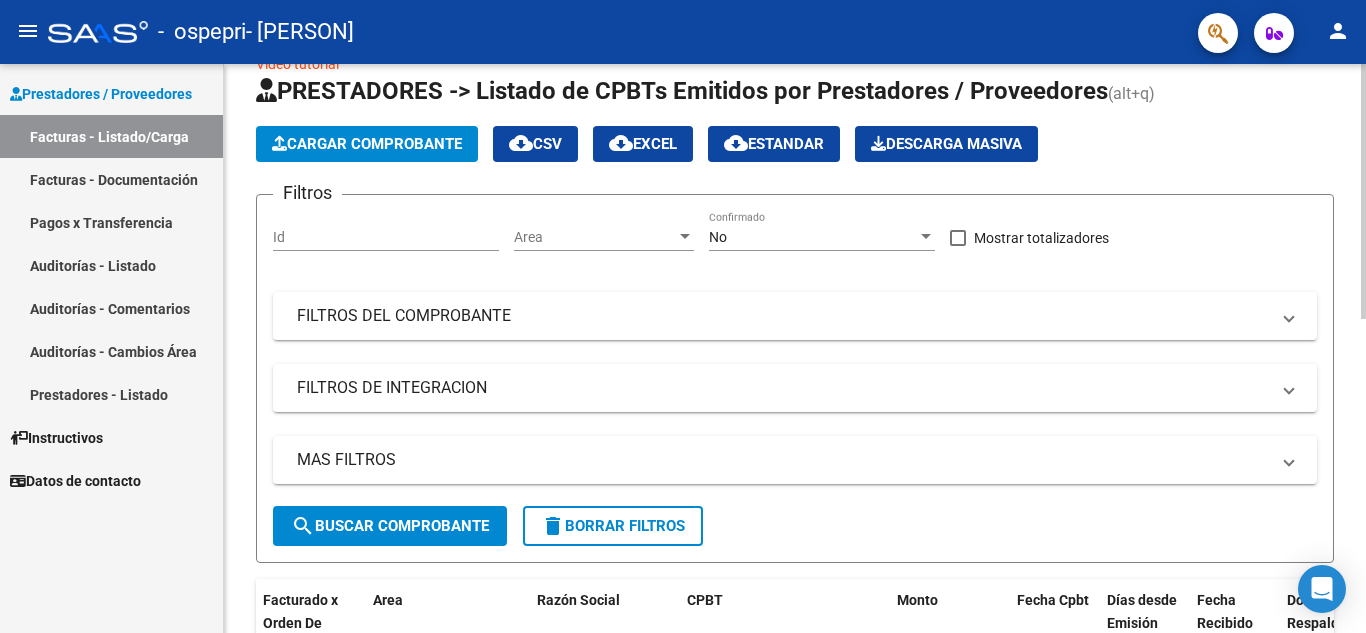 scroll, scrollTop: 0, scrollLeft: 0, axis: both 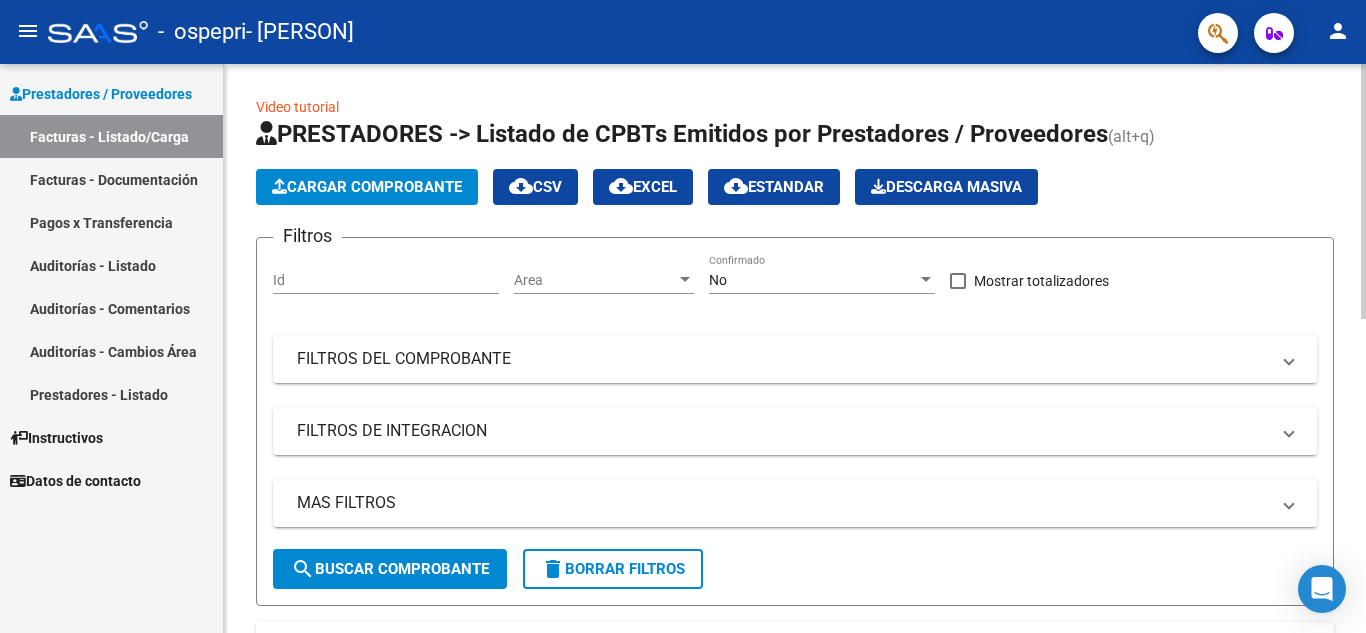 click 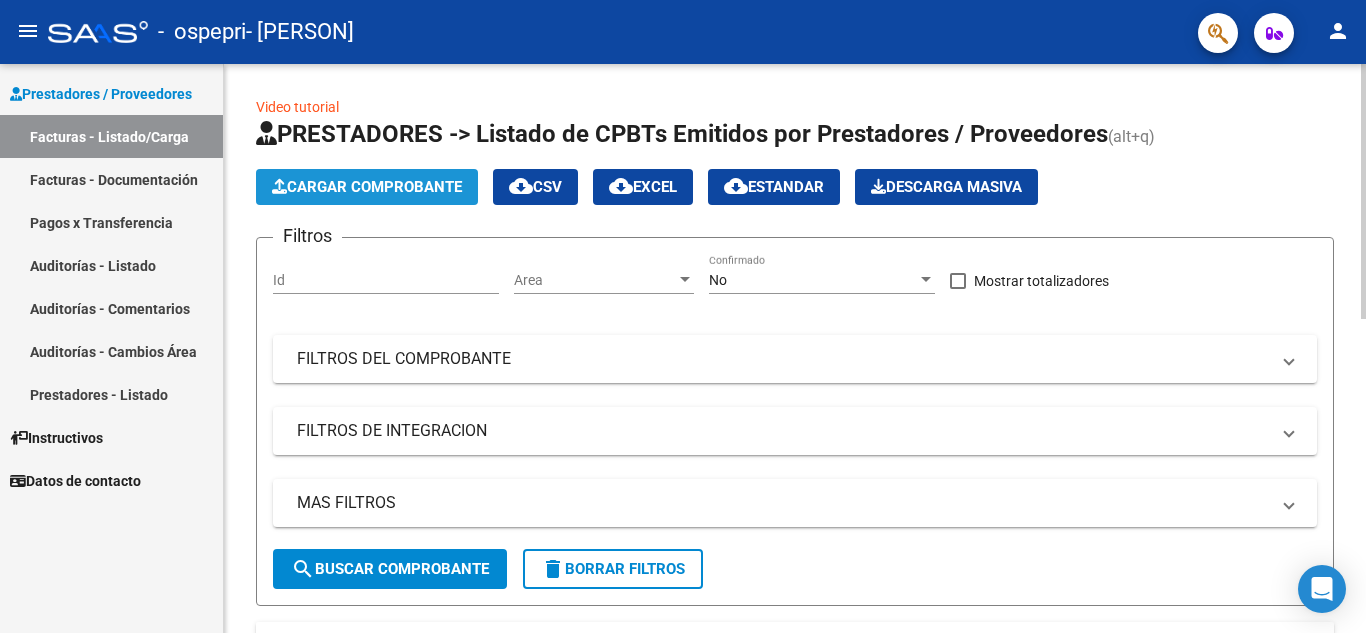 click on "Cargar Comprobante" 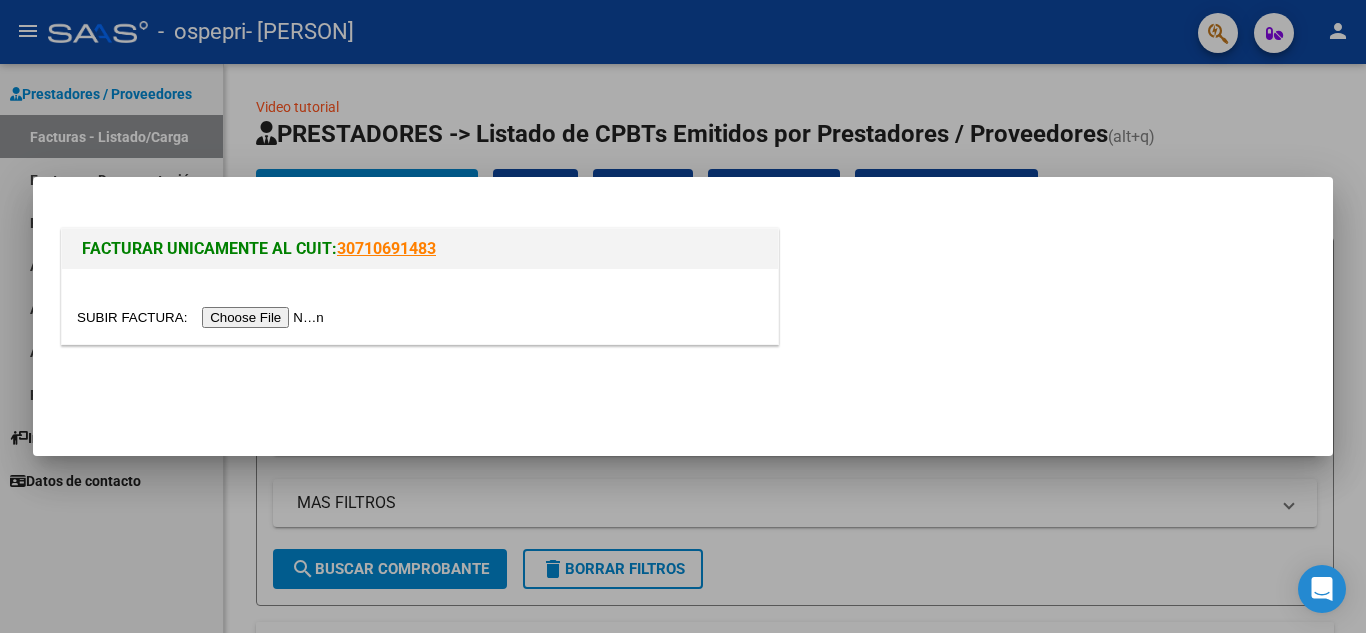 click at bounding box center (203, 317) 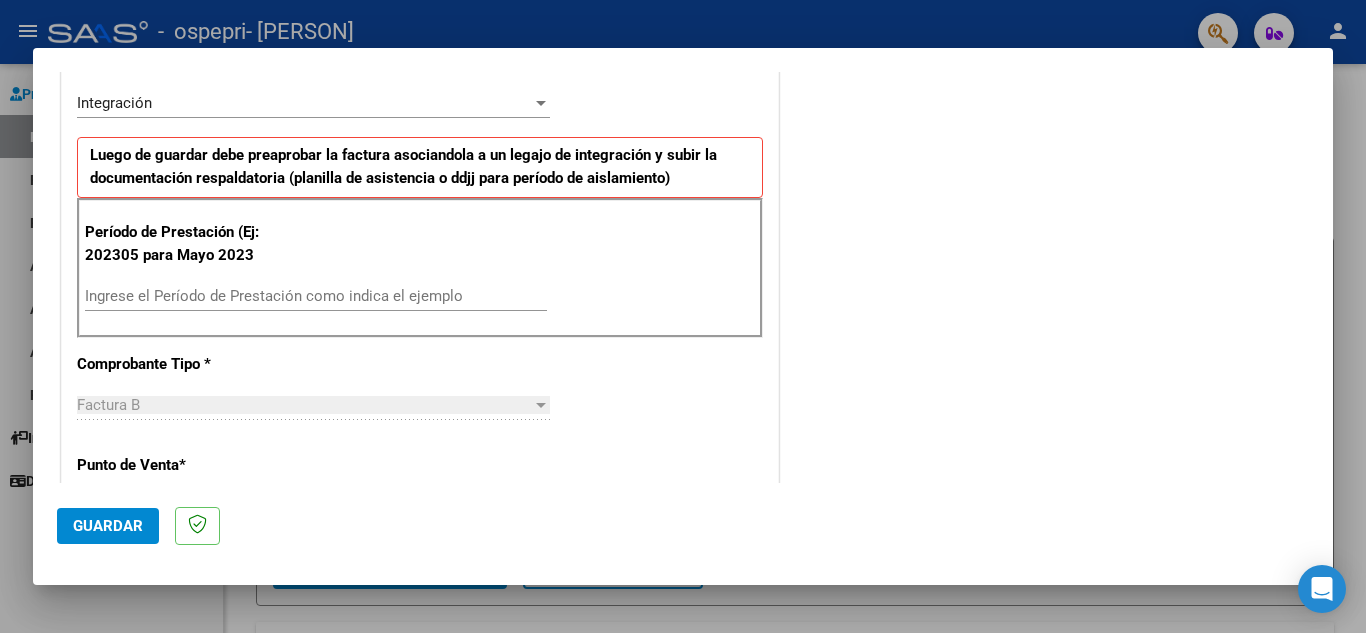 scroll, scrollTop: 467, scrollLeft: 0, axis: vertical 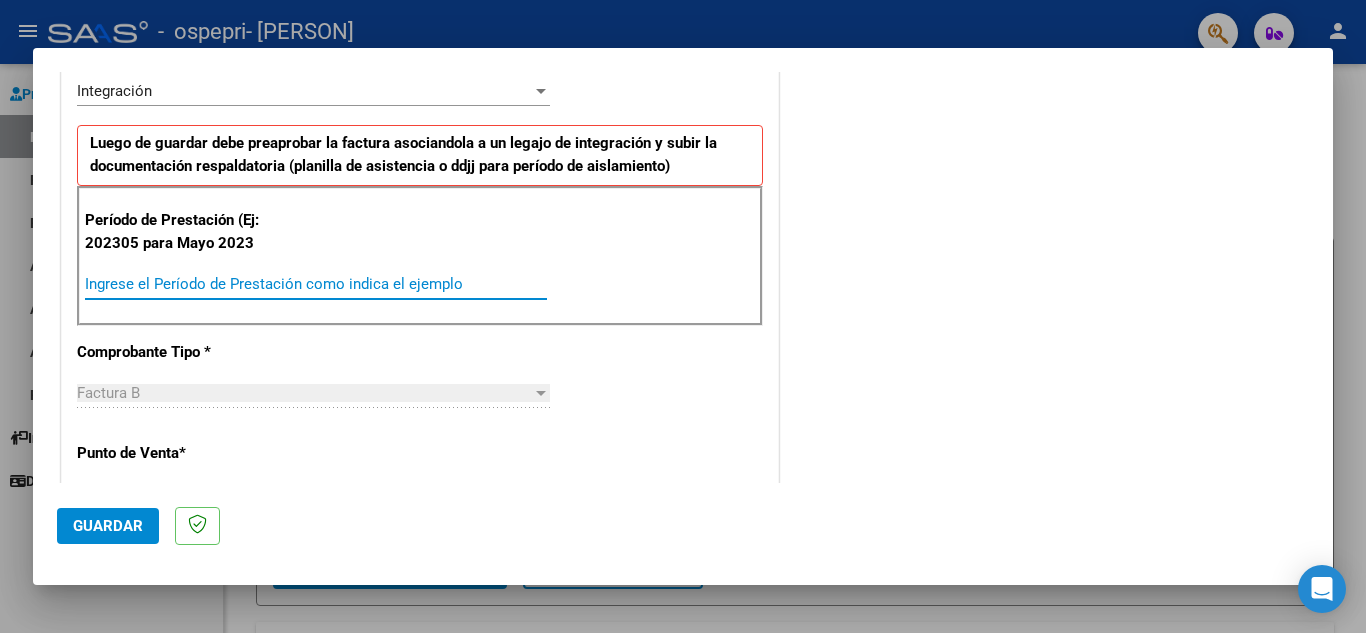 click on "Ingrese el Período de Prestación como indica el ejemplo" at bounding box center (316, 284) 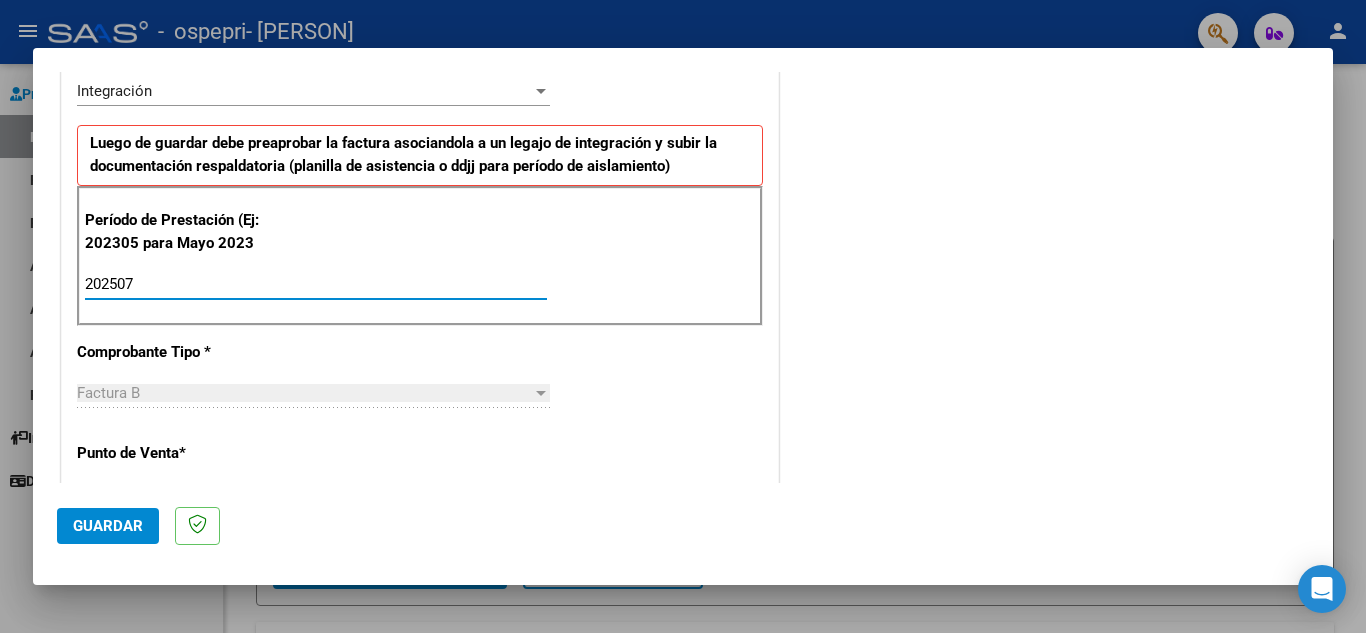 type on "202507" 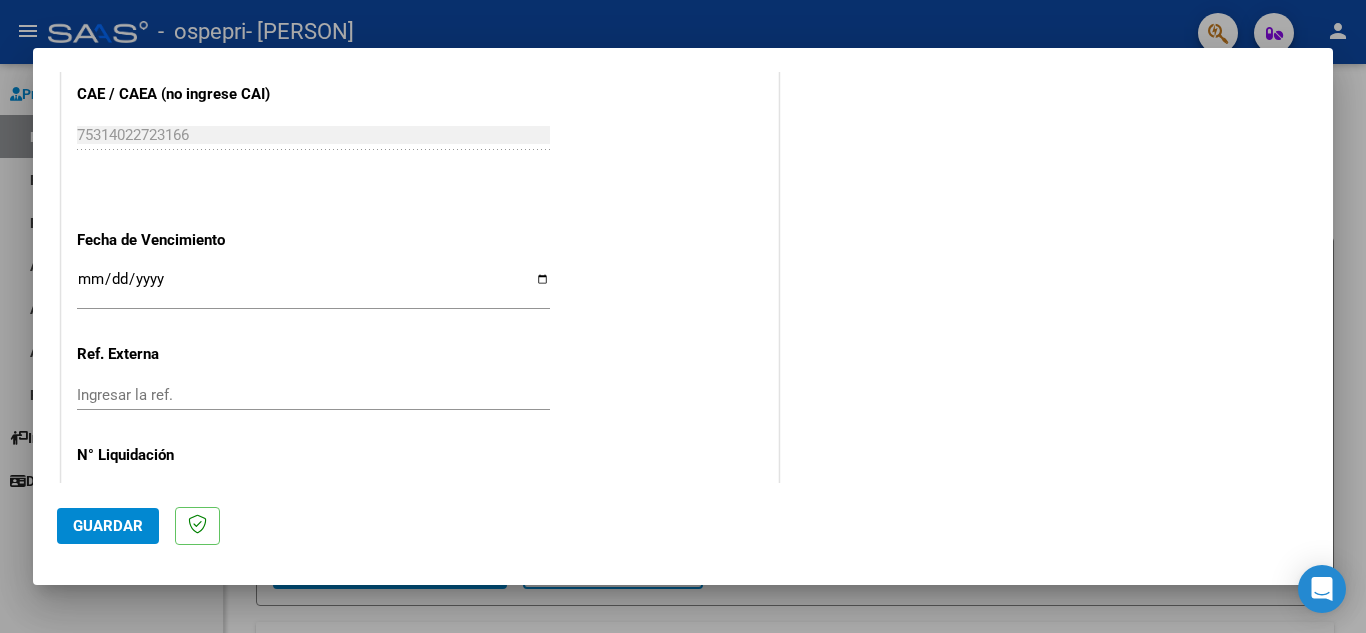 scroll, scrollTop: 1267, scrollLeft: 0, axis: vertical 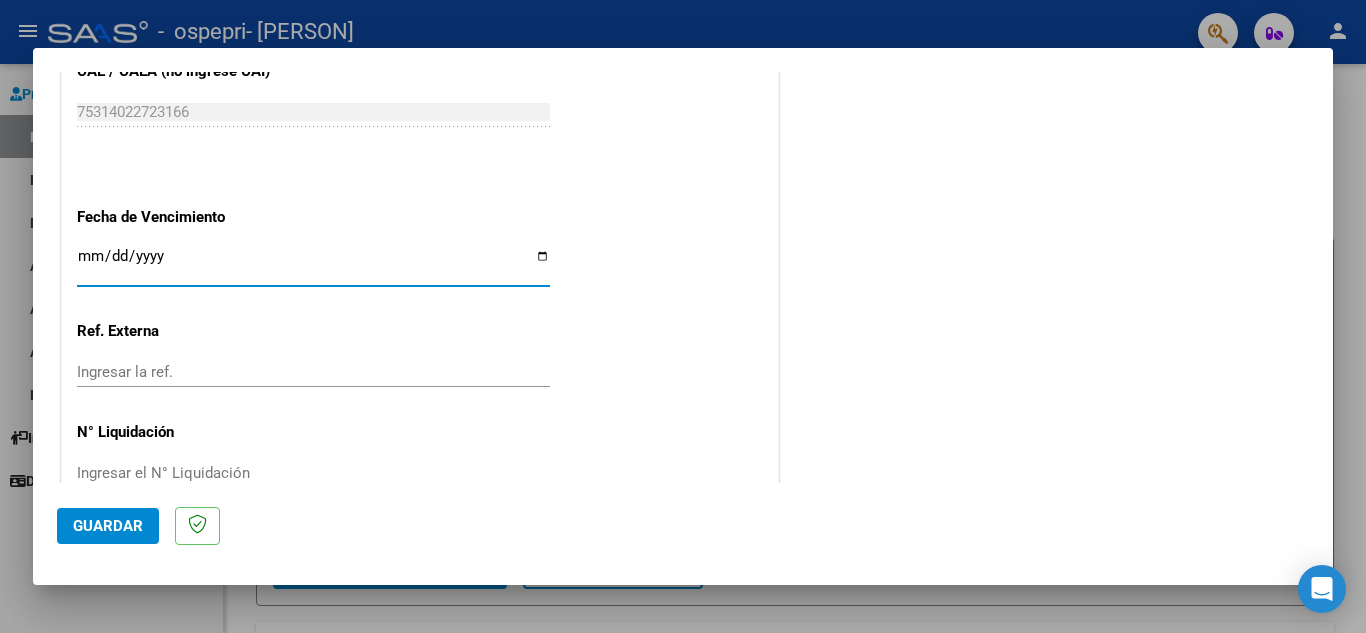 click on "Ingresar la fecha" at bounding box center (313, 264) 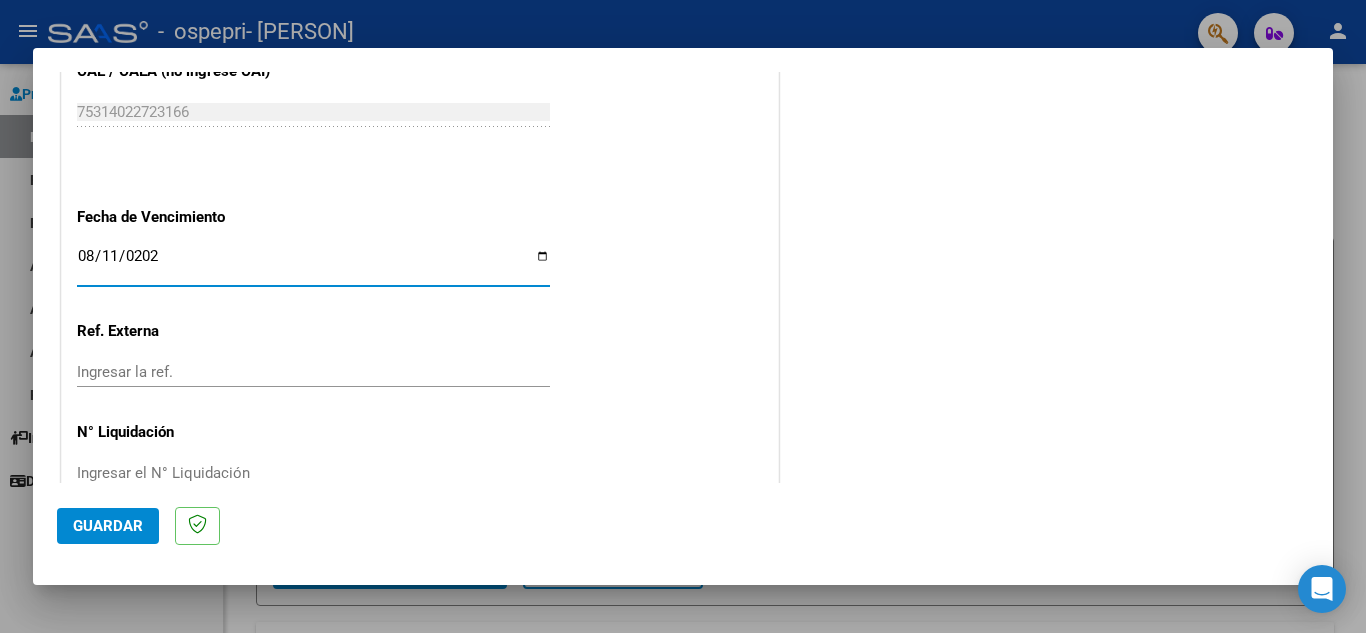 type on "2025-08-11" 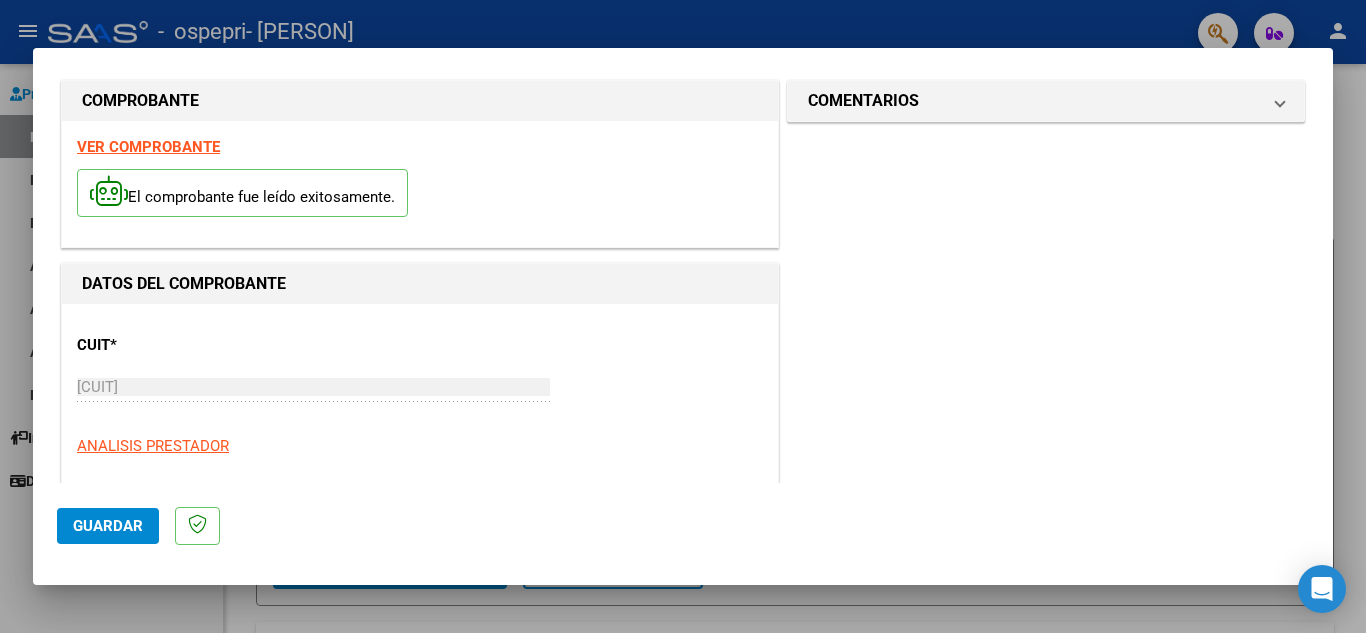scroll, scrollTop: 0, scrollLeft: 0, axis: both 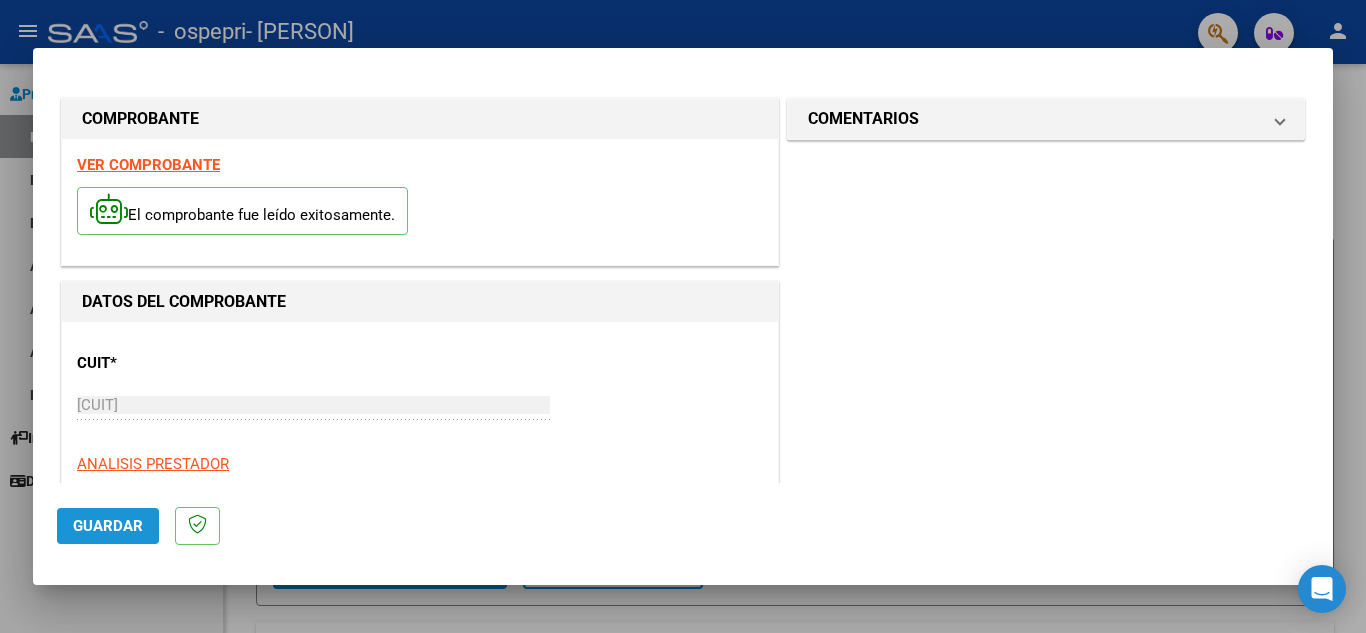 click on "Guardar" 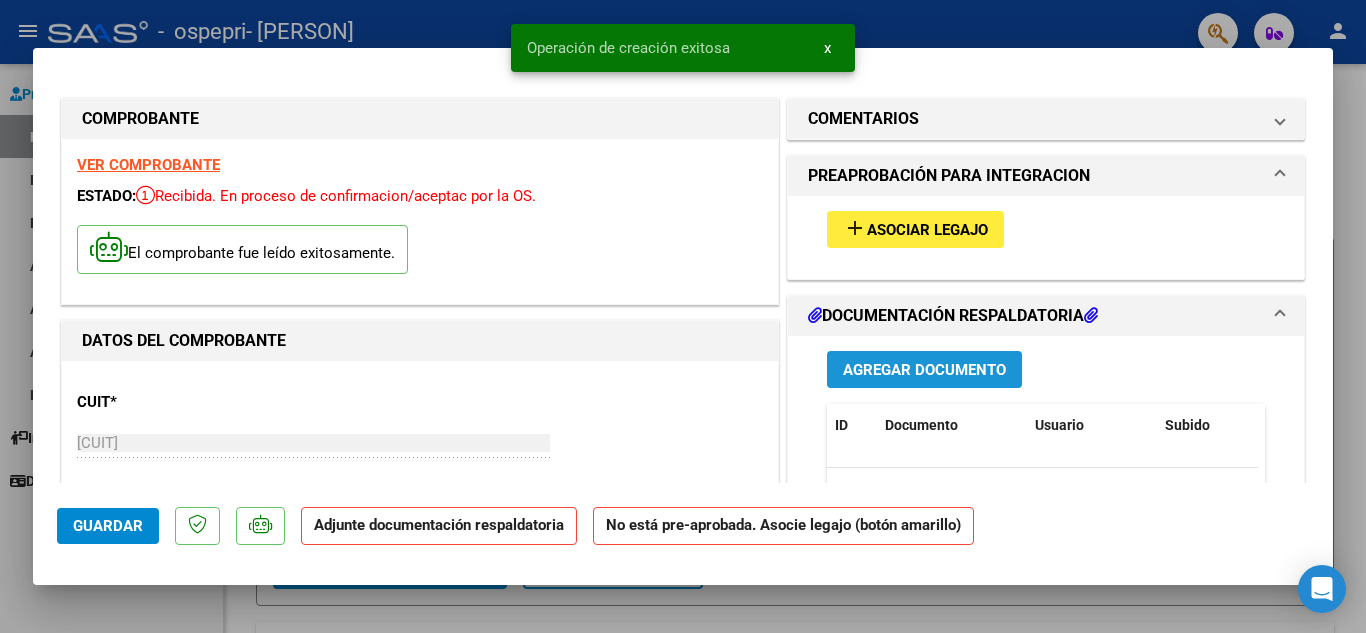 click on "Agregar Documento" at bounding box center [924, 370] 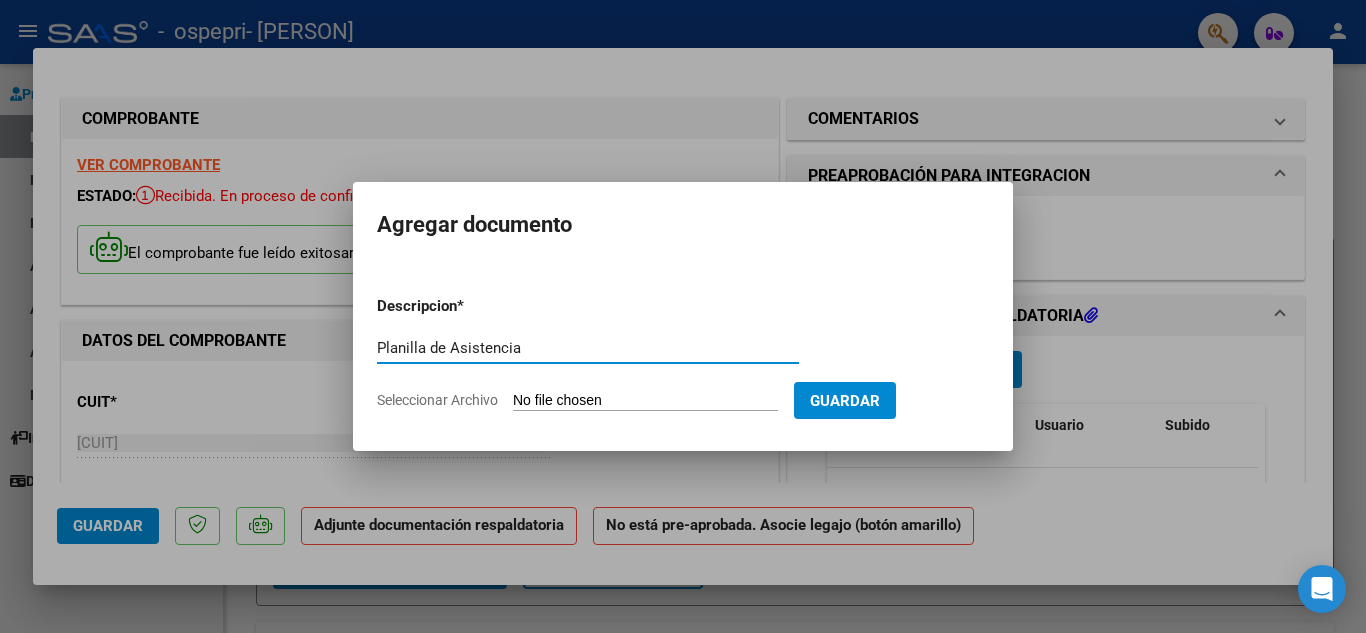 type on "Planilla de Asistencia" 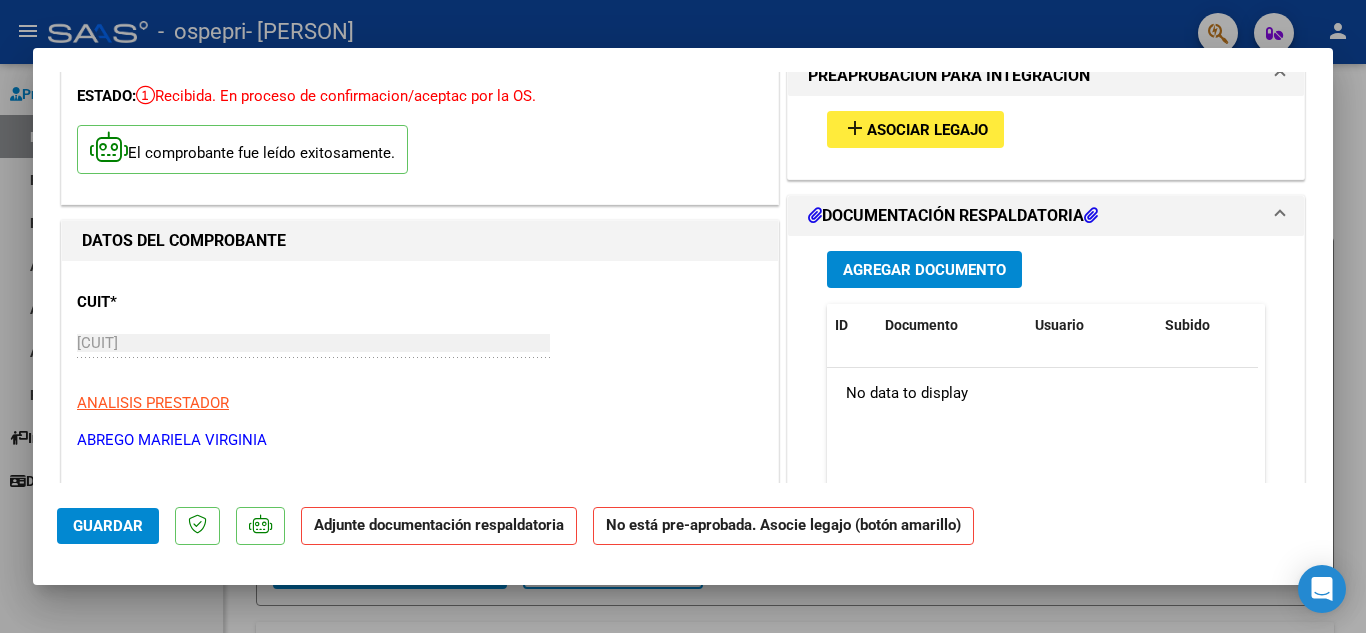 scroll, scrollTop: 120, scrollLeft: 0, axis: vertical 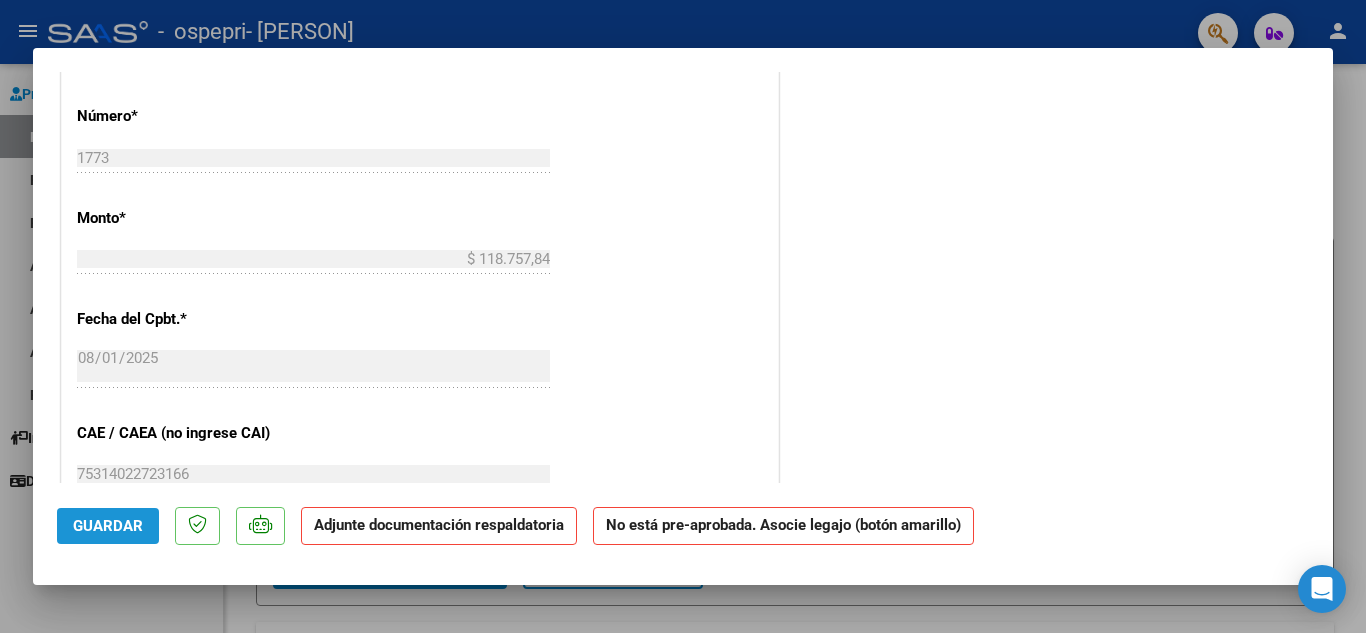 click on "Guardar" 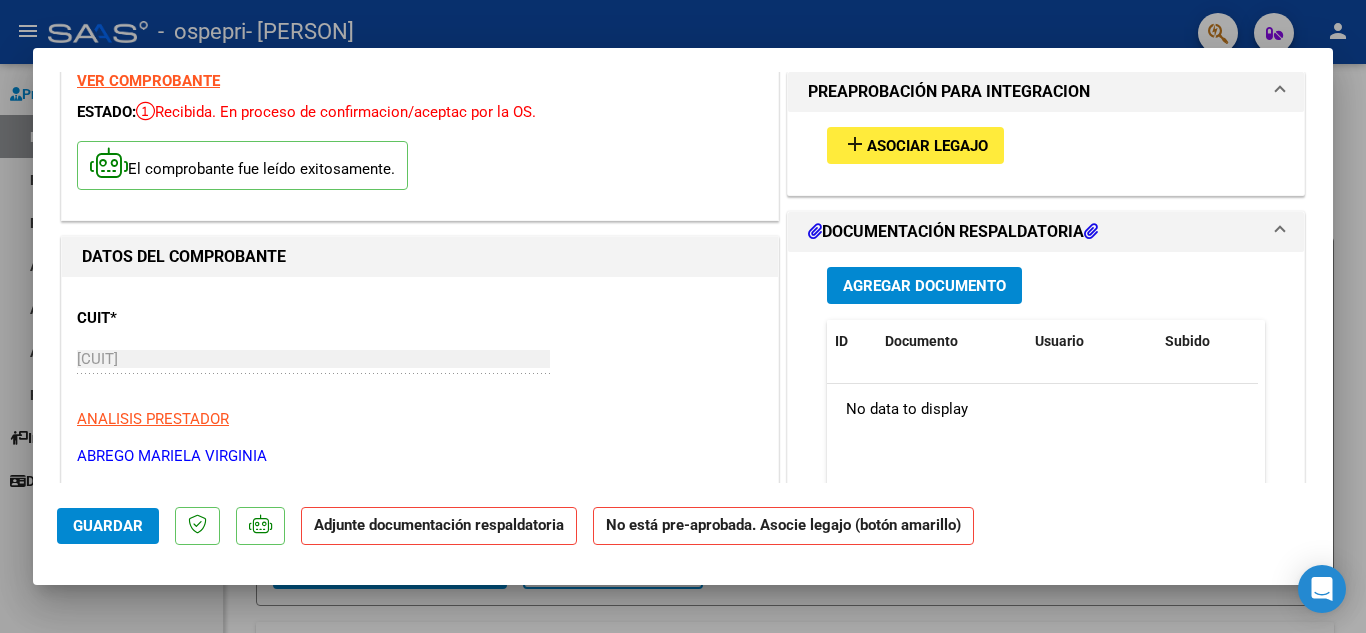 scroll, scrollTop: 80, scrollLeft: 0, axis: vertical 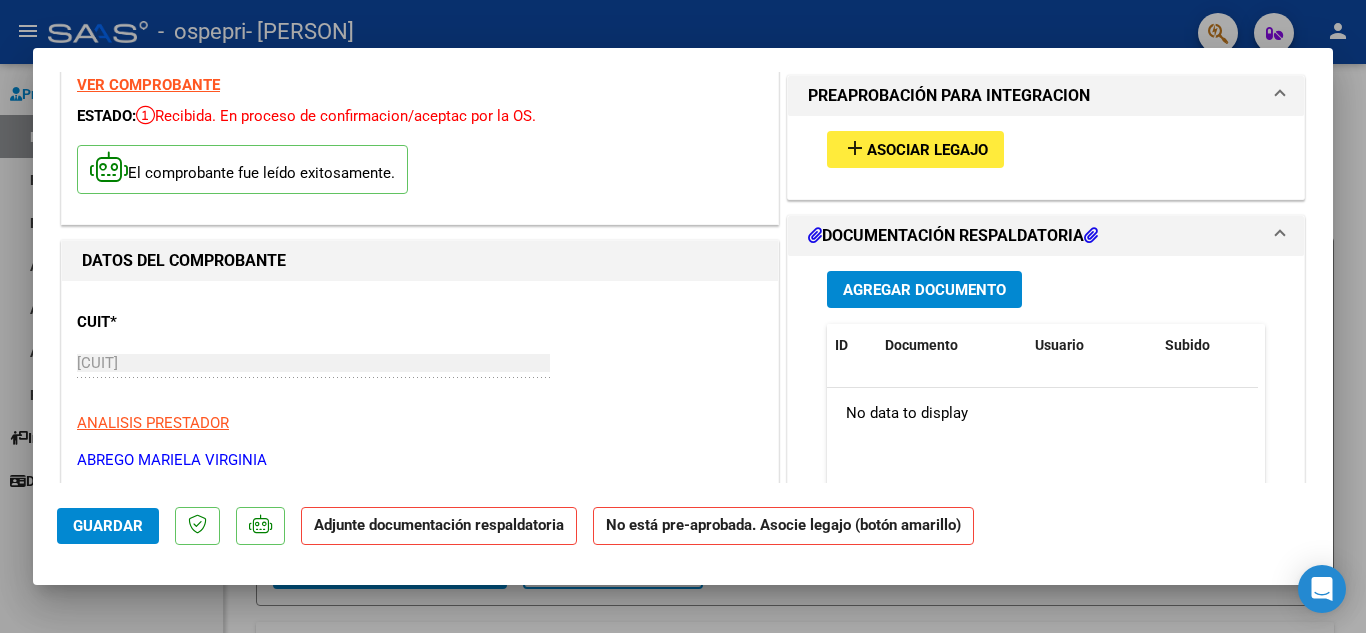 click on "Agregar Documento" at bounding box center (924, 290) 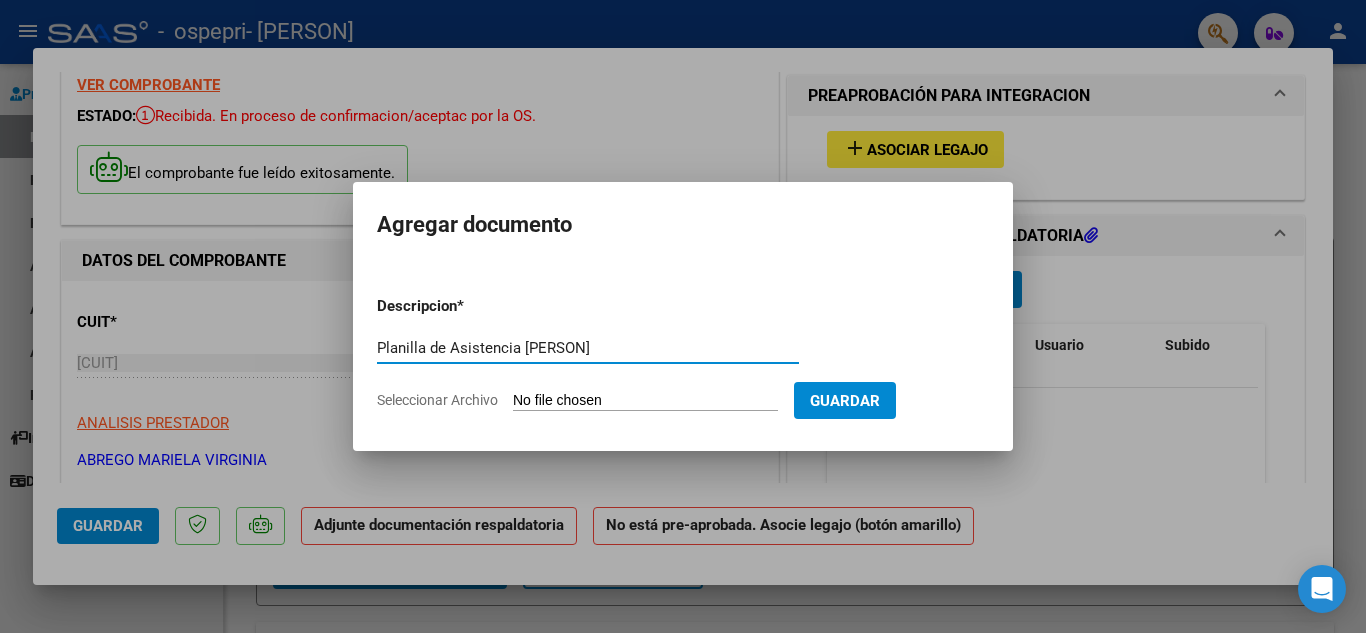 type on "Planilla de Asistencia [PERSON]" 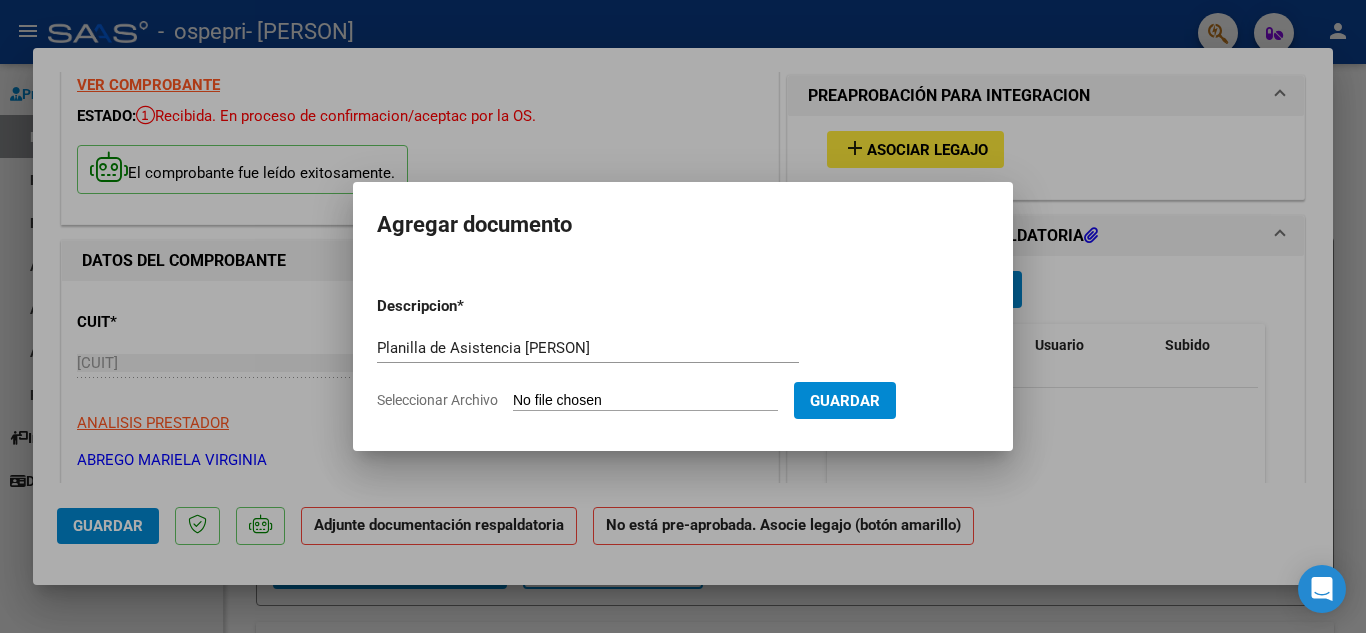 click on "Seleccionar Archivo" at bounding box center (645, 401) 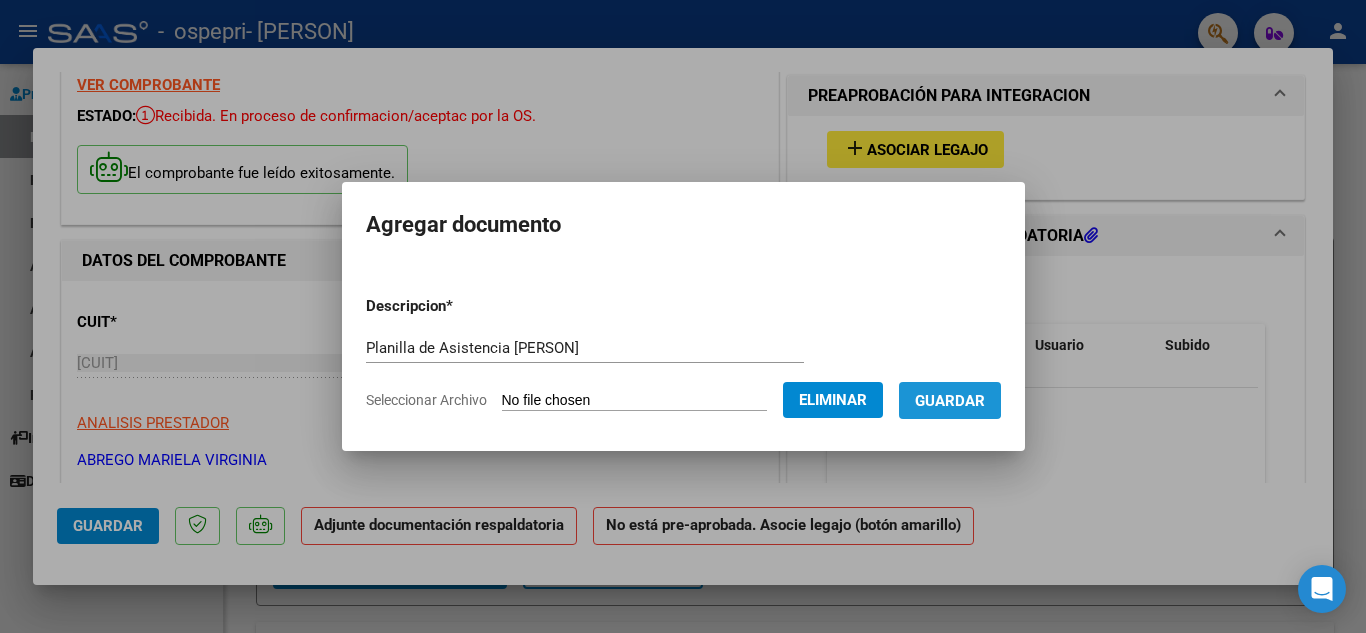 click on "Guardar" at bounding box center [950, 401] 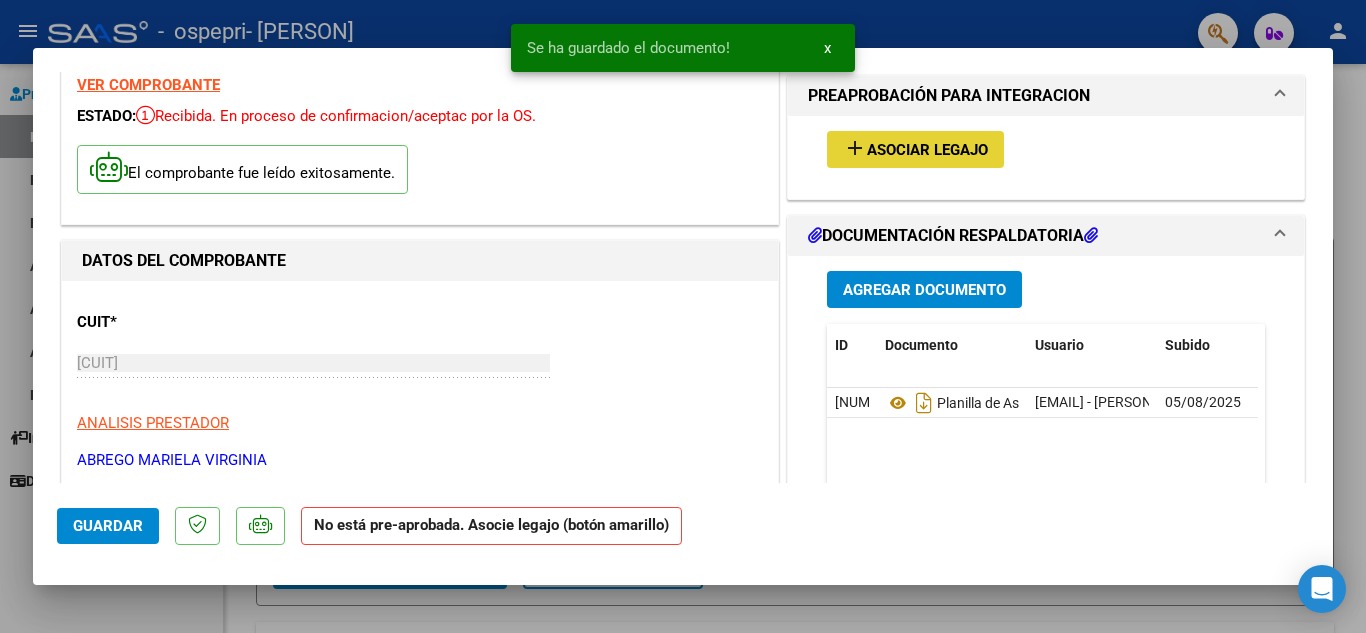 click on "Asociar Legajo" at bounding box center [927, 150] 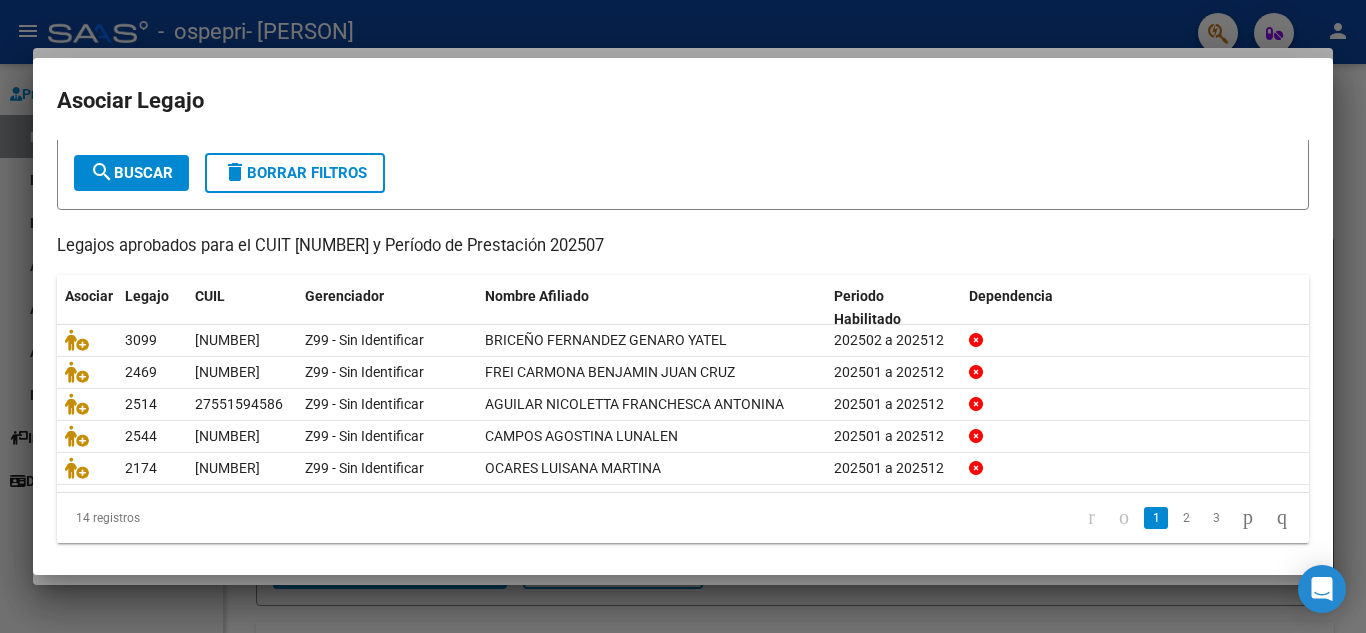 scroll, scrollTop: 115, scrollLeft: 0, axis: vertical 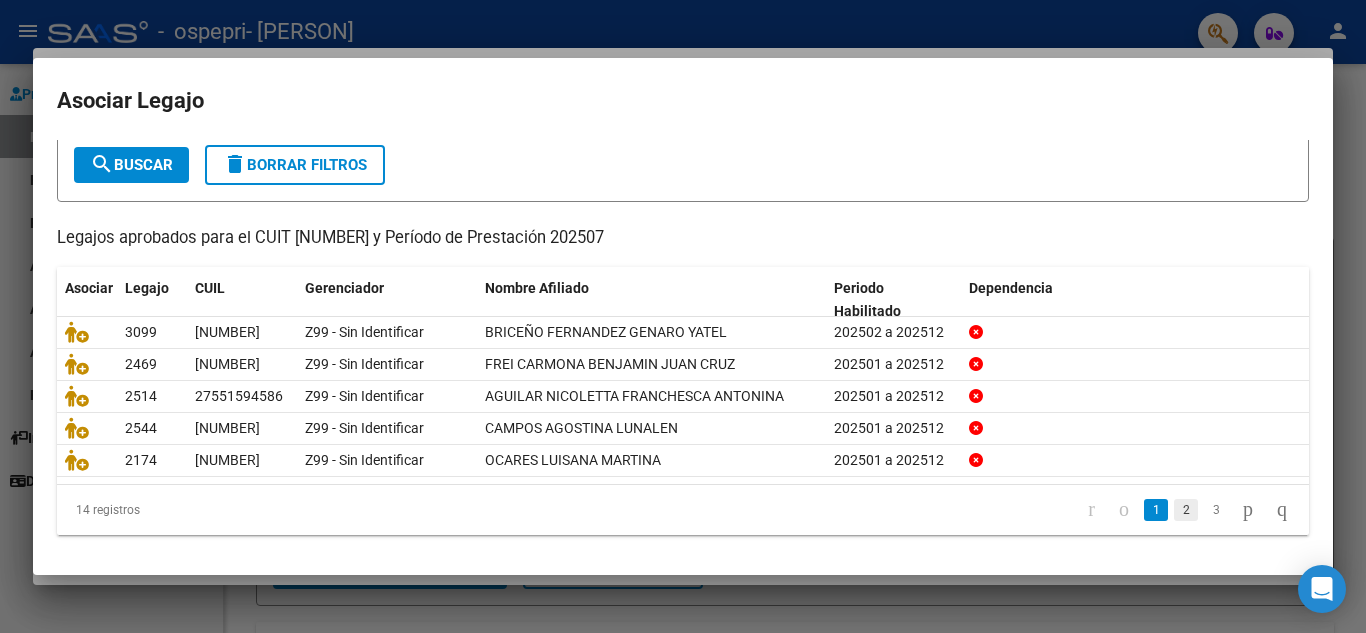 click on "2" 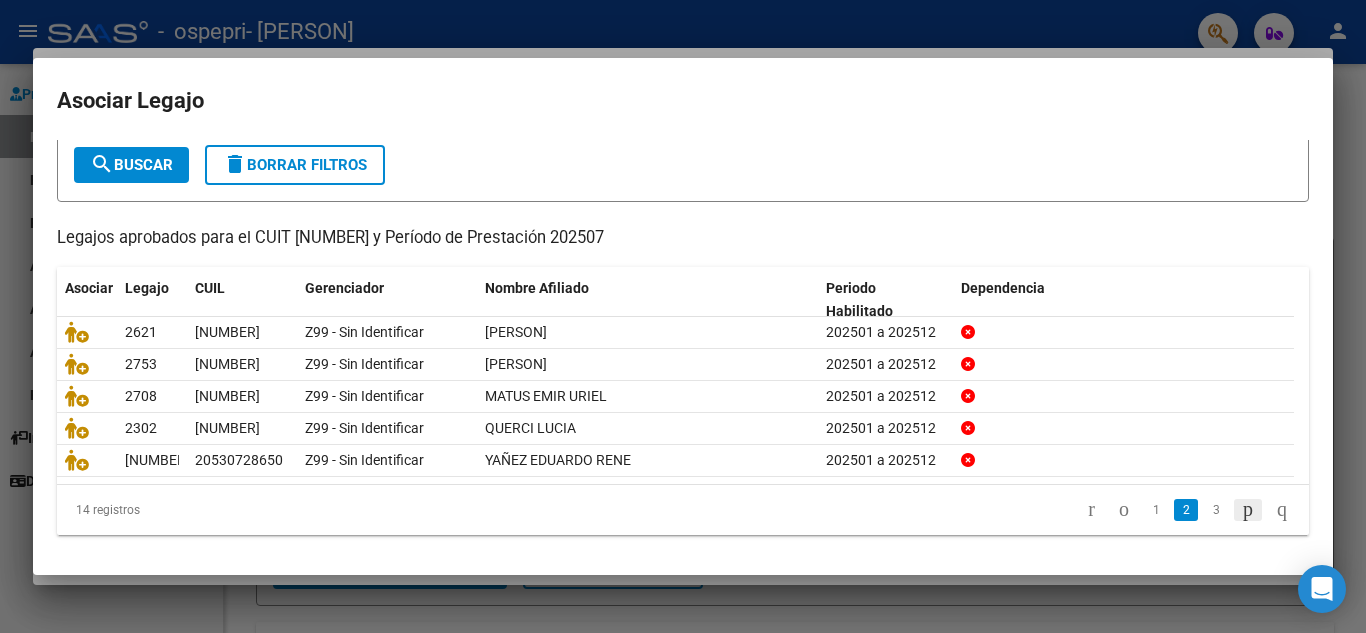 click 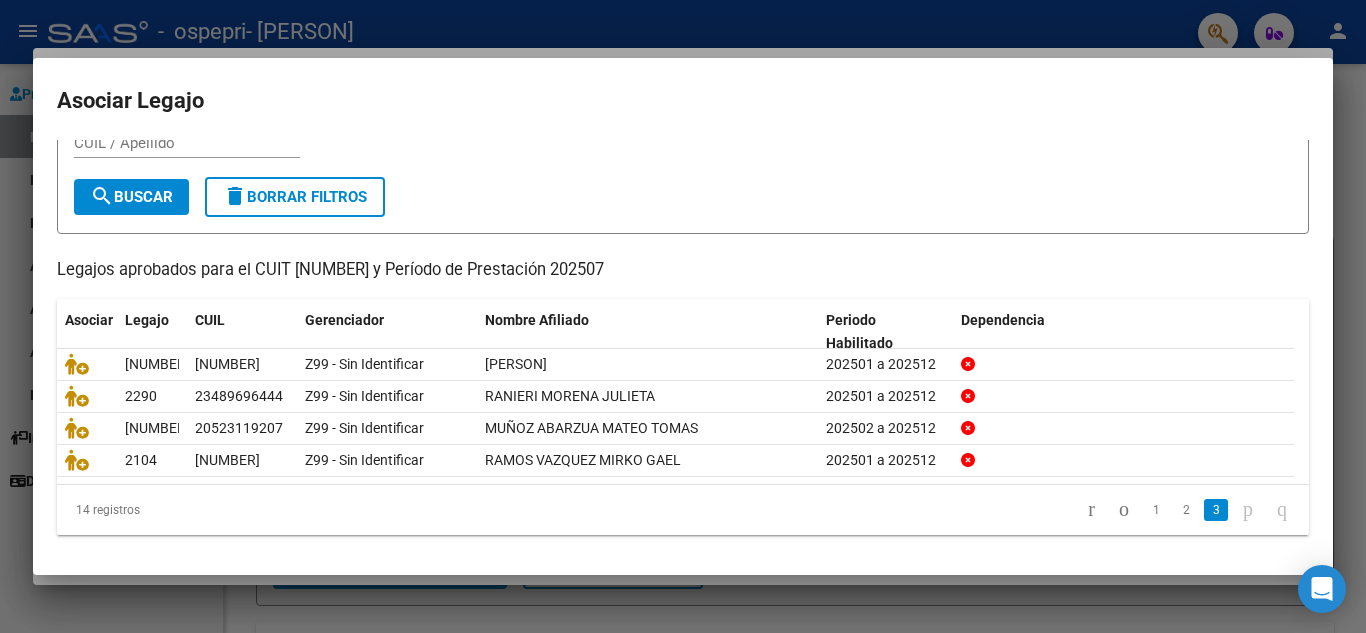 scroll, scrollTop: 82, scrollLeft: 0, axis: vertical 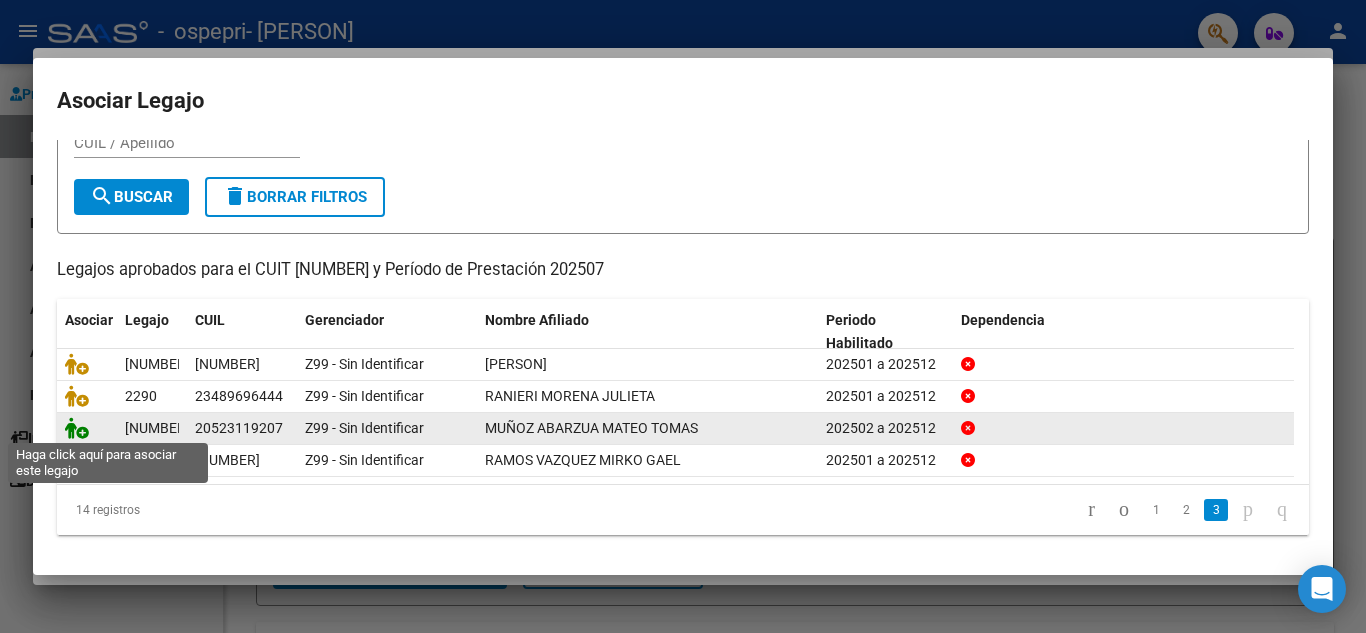 click 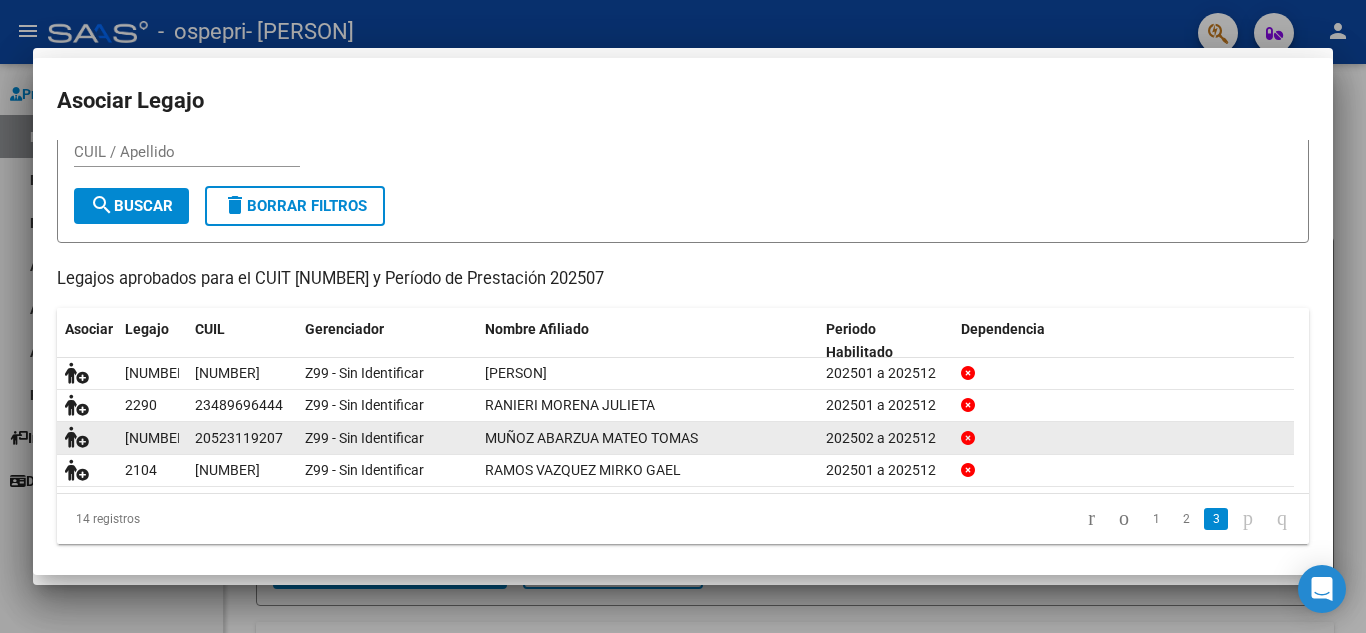 scroll, scrollTop: 0, scrollLeft: 0, axis: both 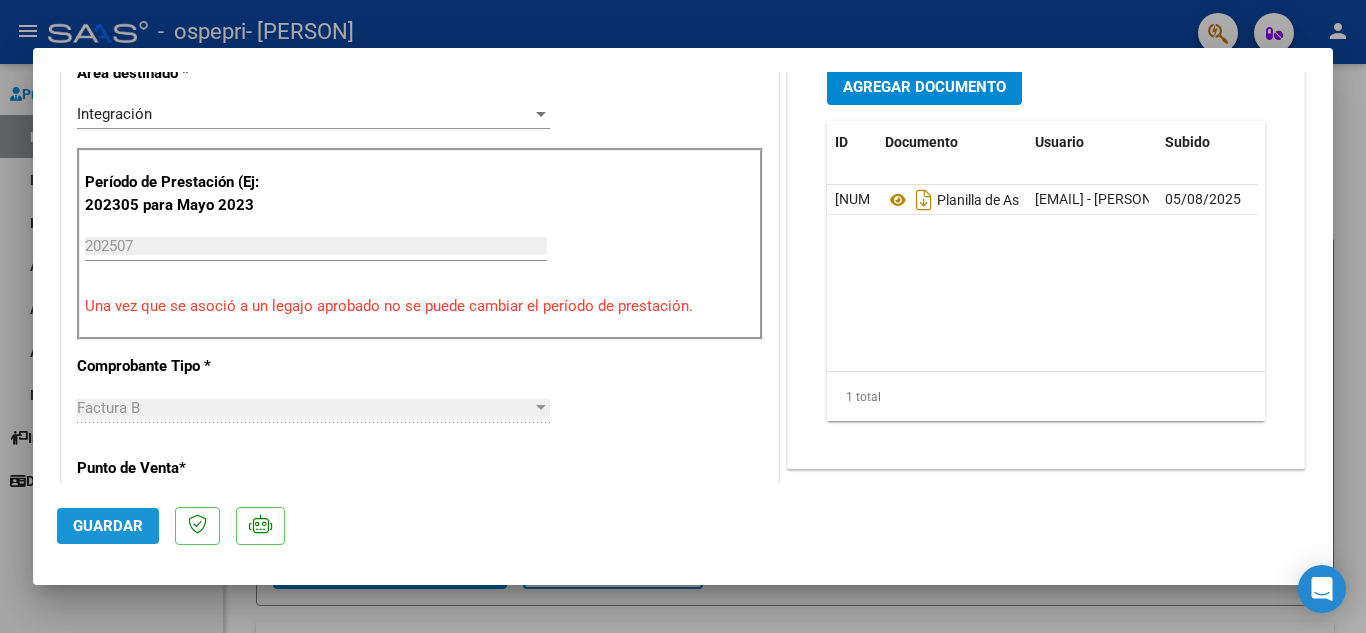 click on "Guardar" 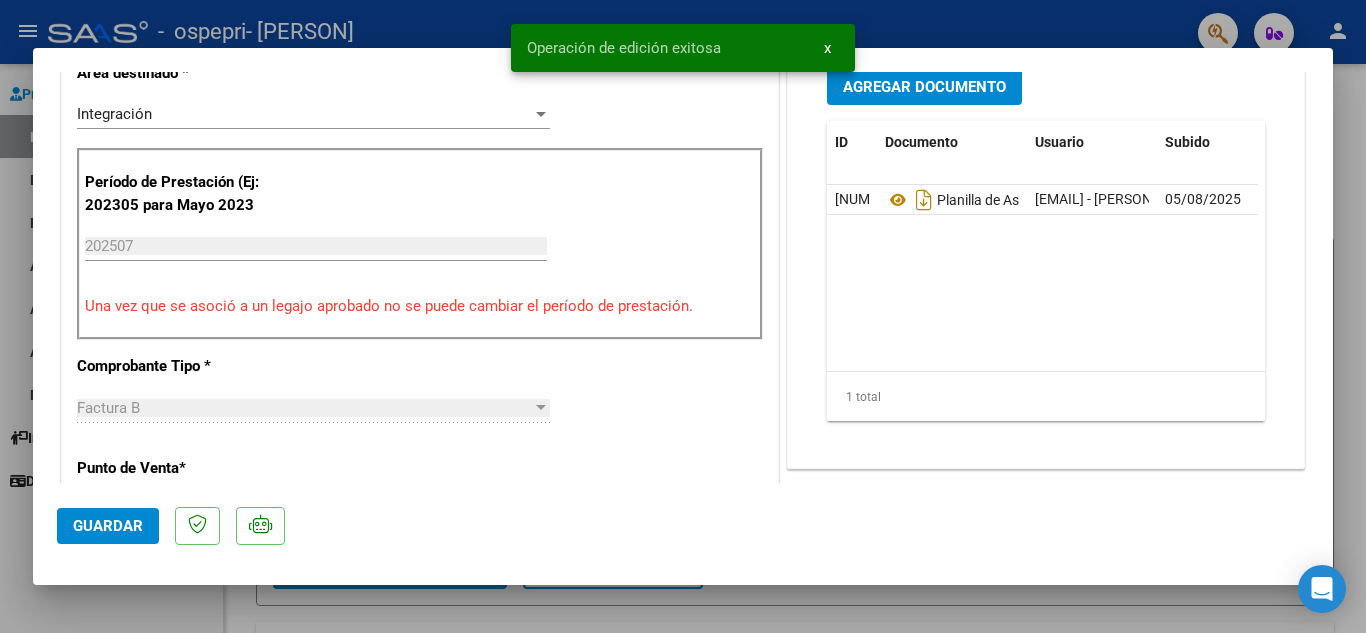 click at bounding box center (683, 316) 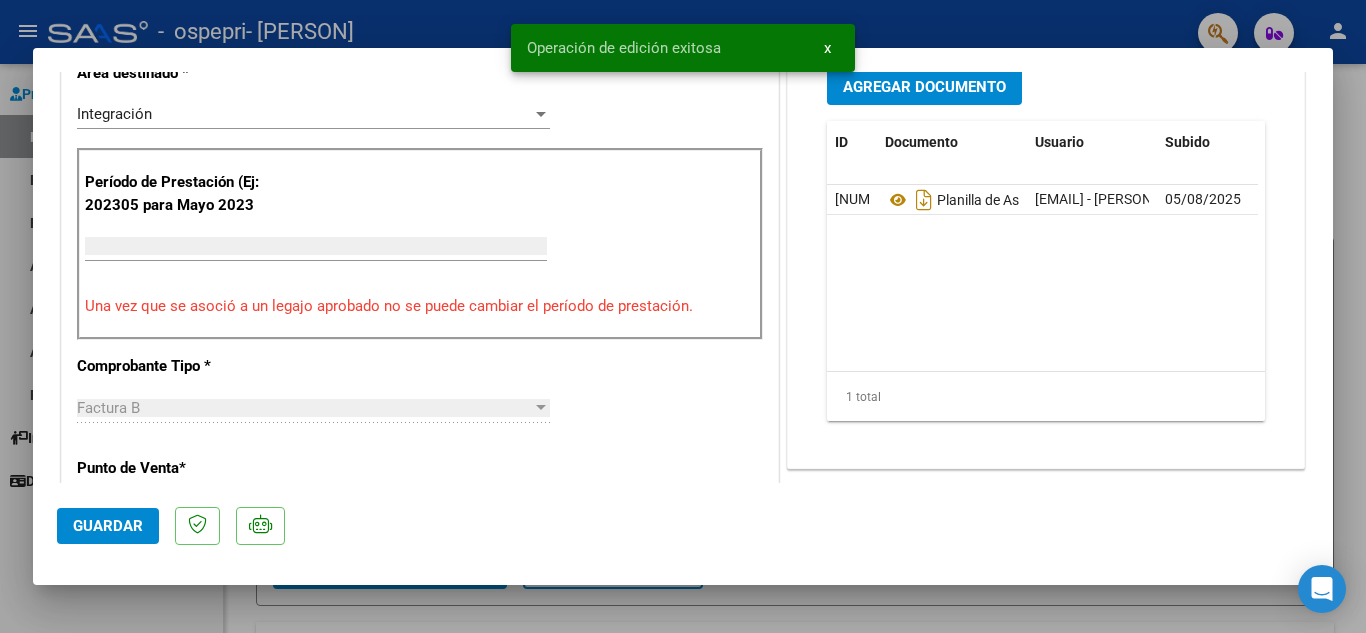 scroll, scrollTop: 0, scrollLeft: 0, axis: both 